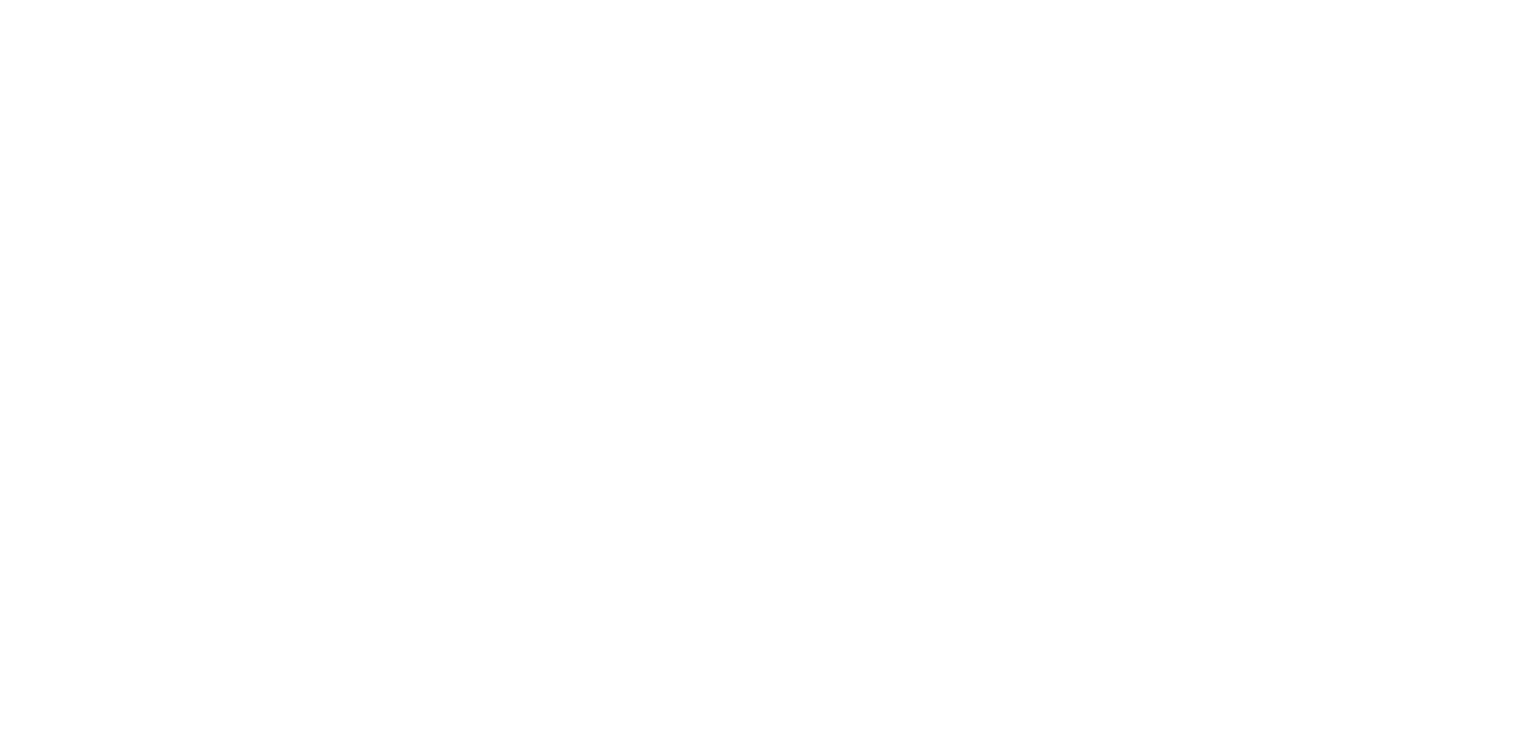scroll, scrollTop: 0, scrollLeft: 0, axis: both 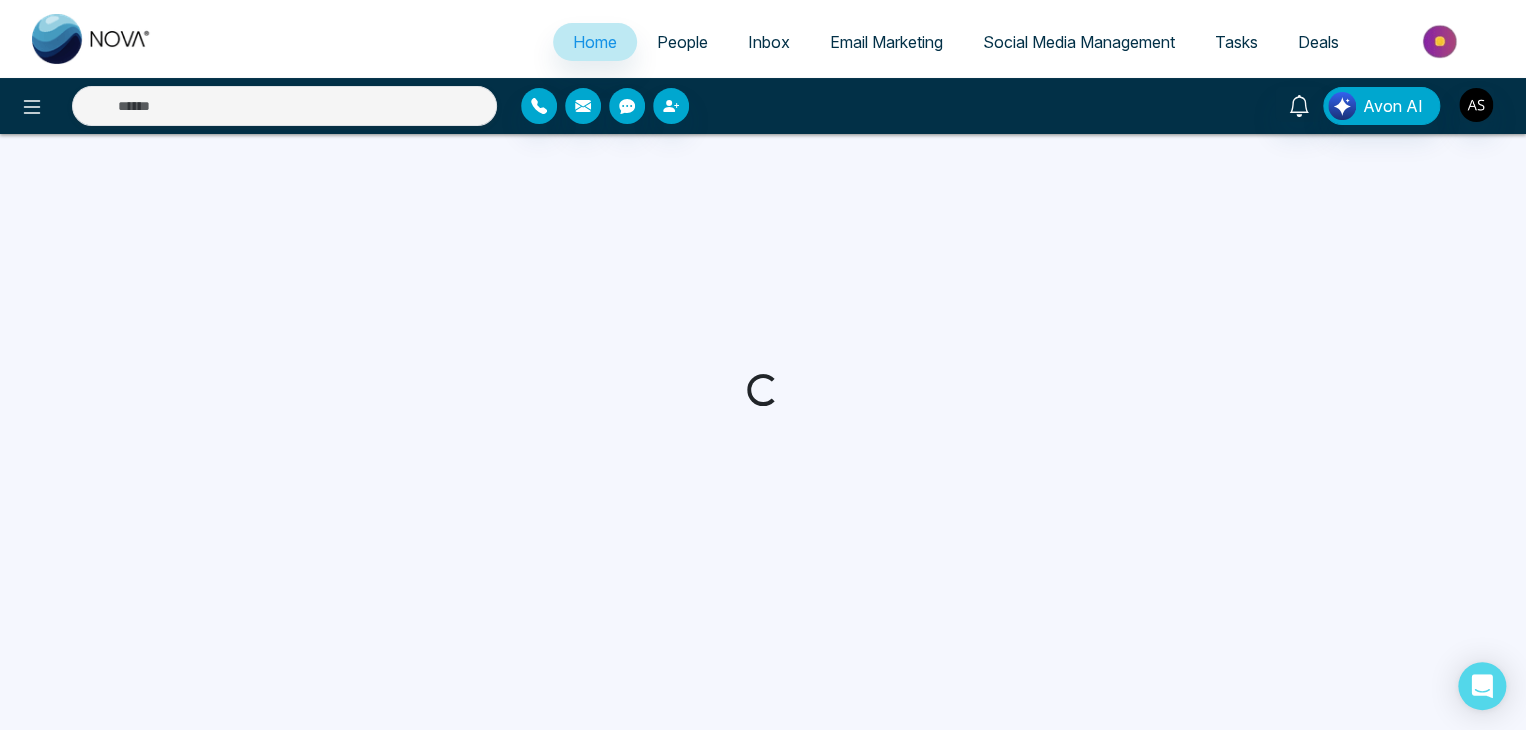 select on "*" 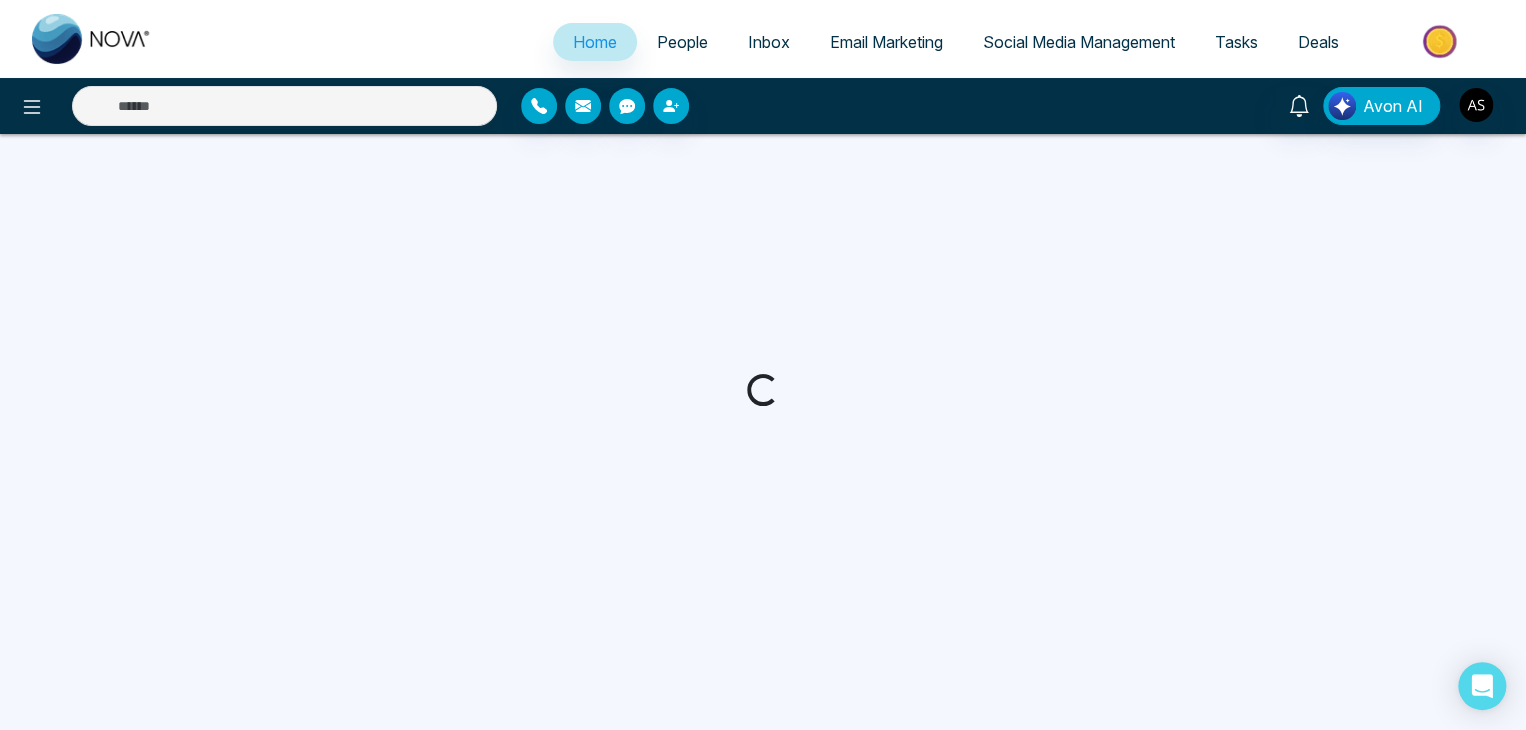 select on "*" 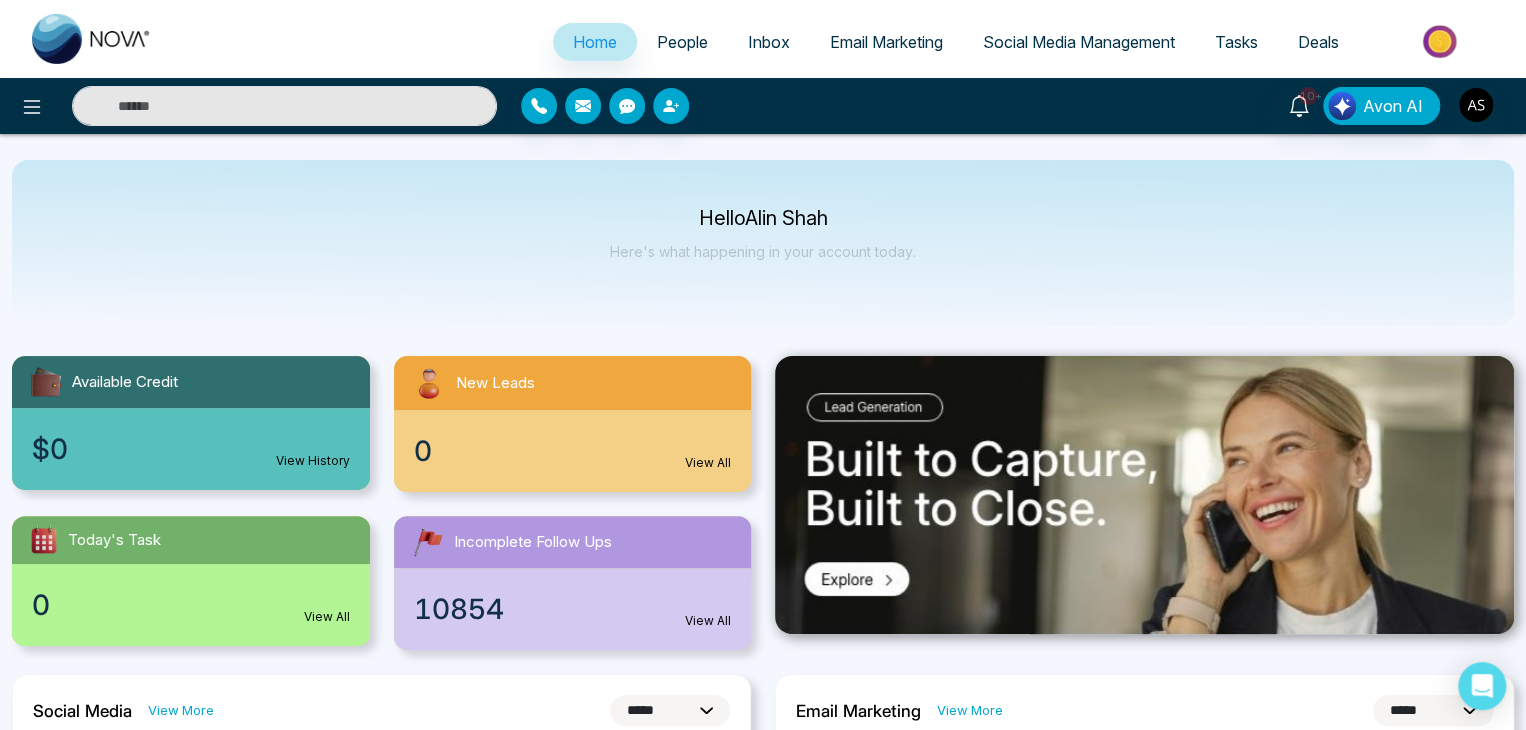 click on "People" at bounding box center (682, 42) 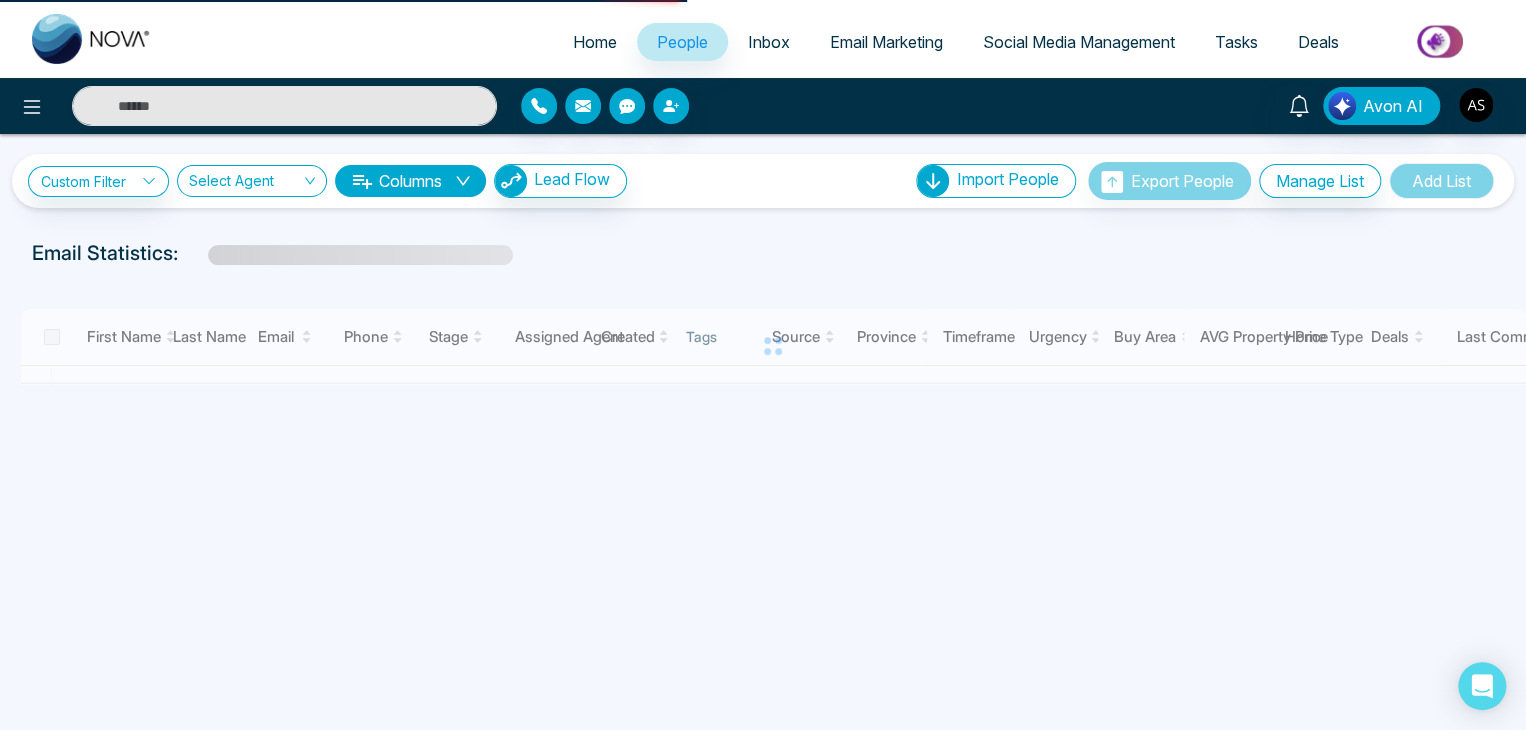 click on "Email Marketing" at bounding box center (886, 42) 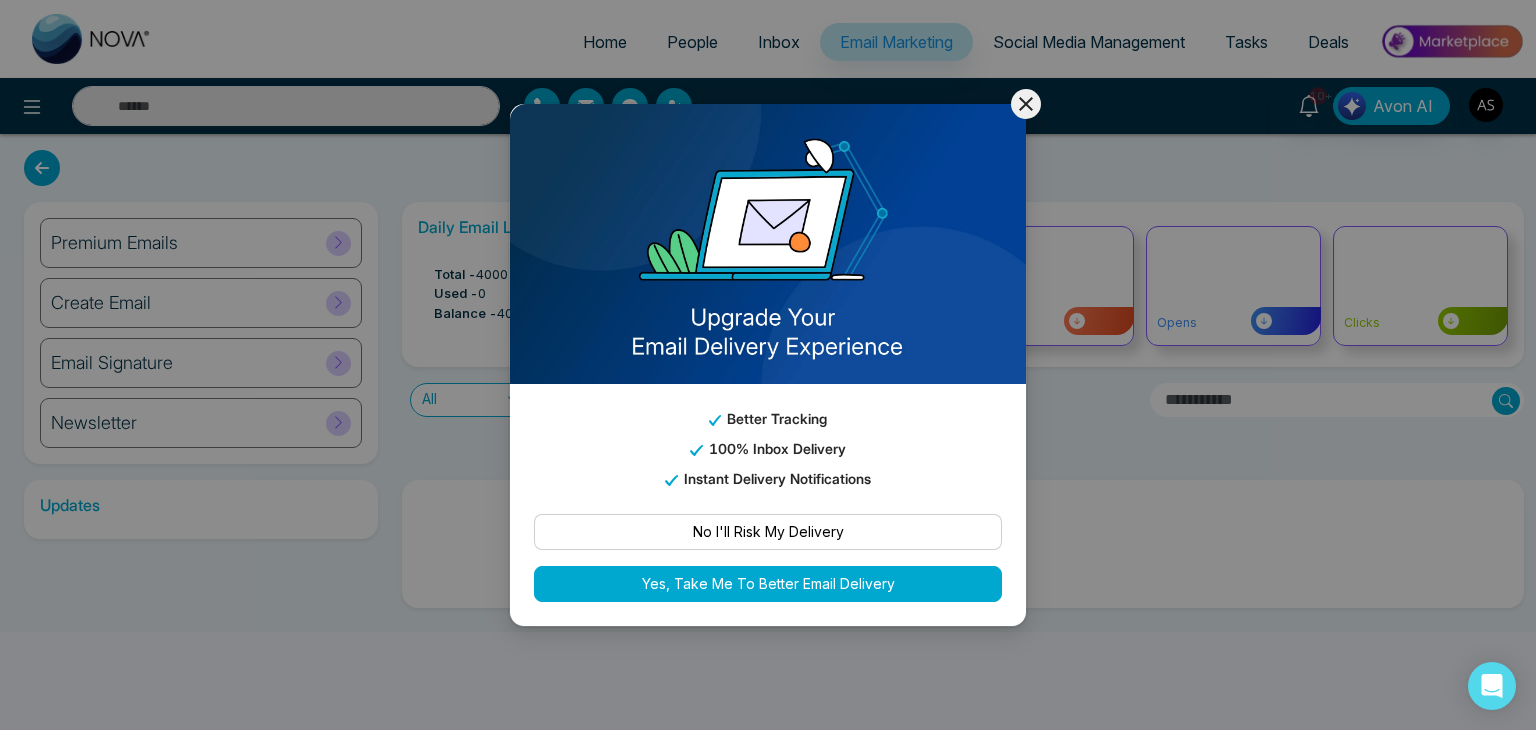 click 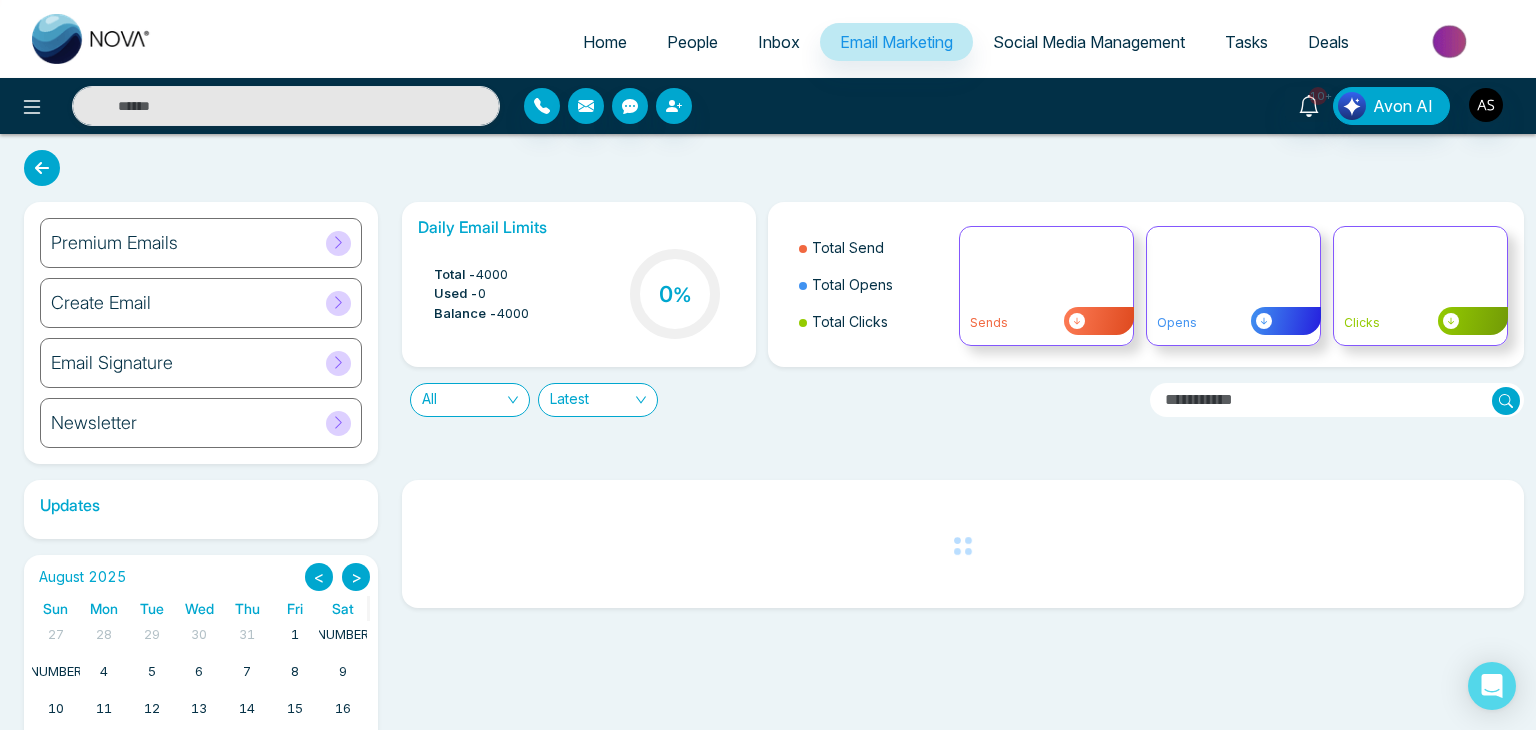 click on "Inbox" at bounding box center (779, 42) 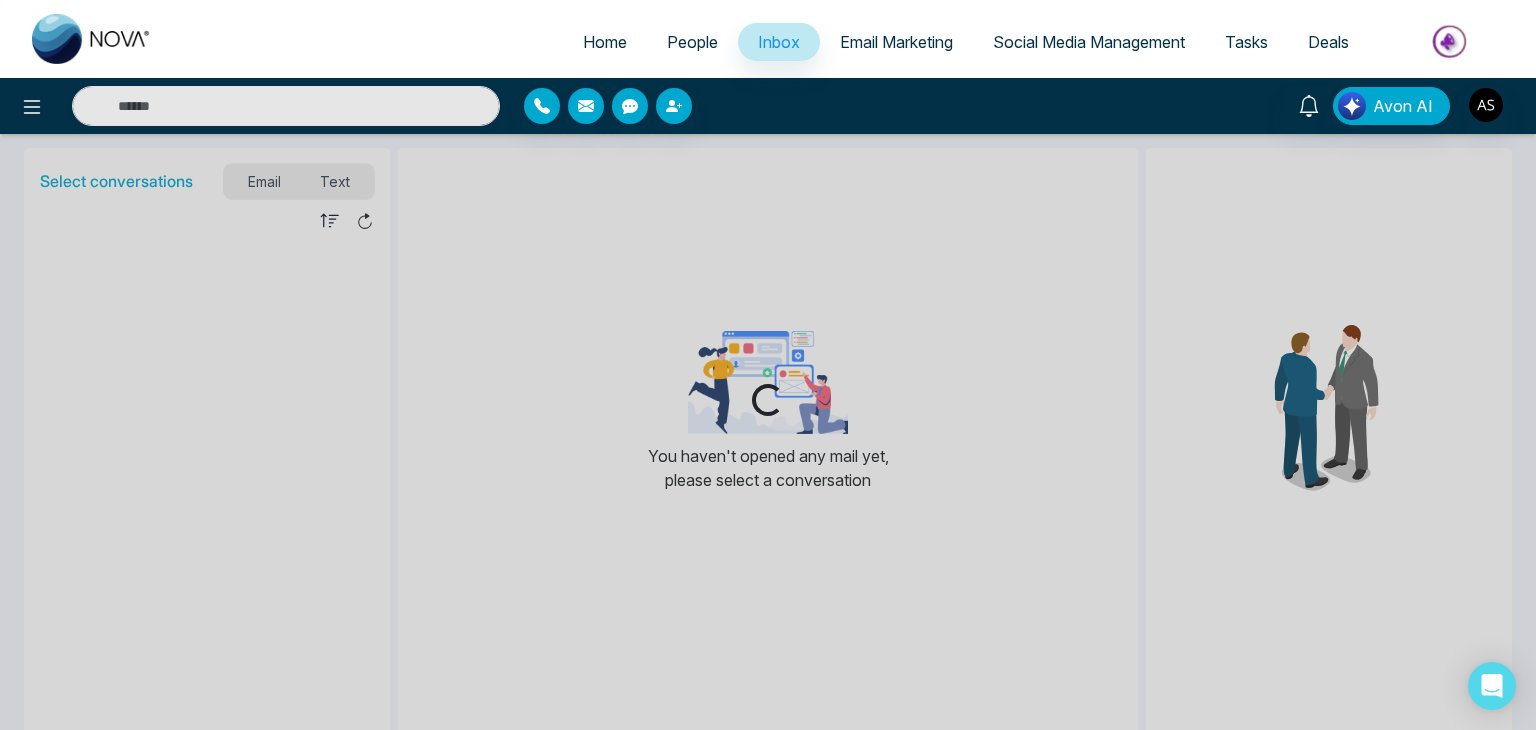 click on "Social Media Management" at bounding box center [1089, 42] 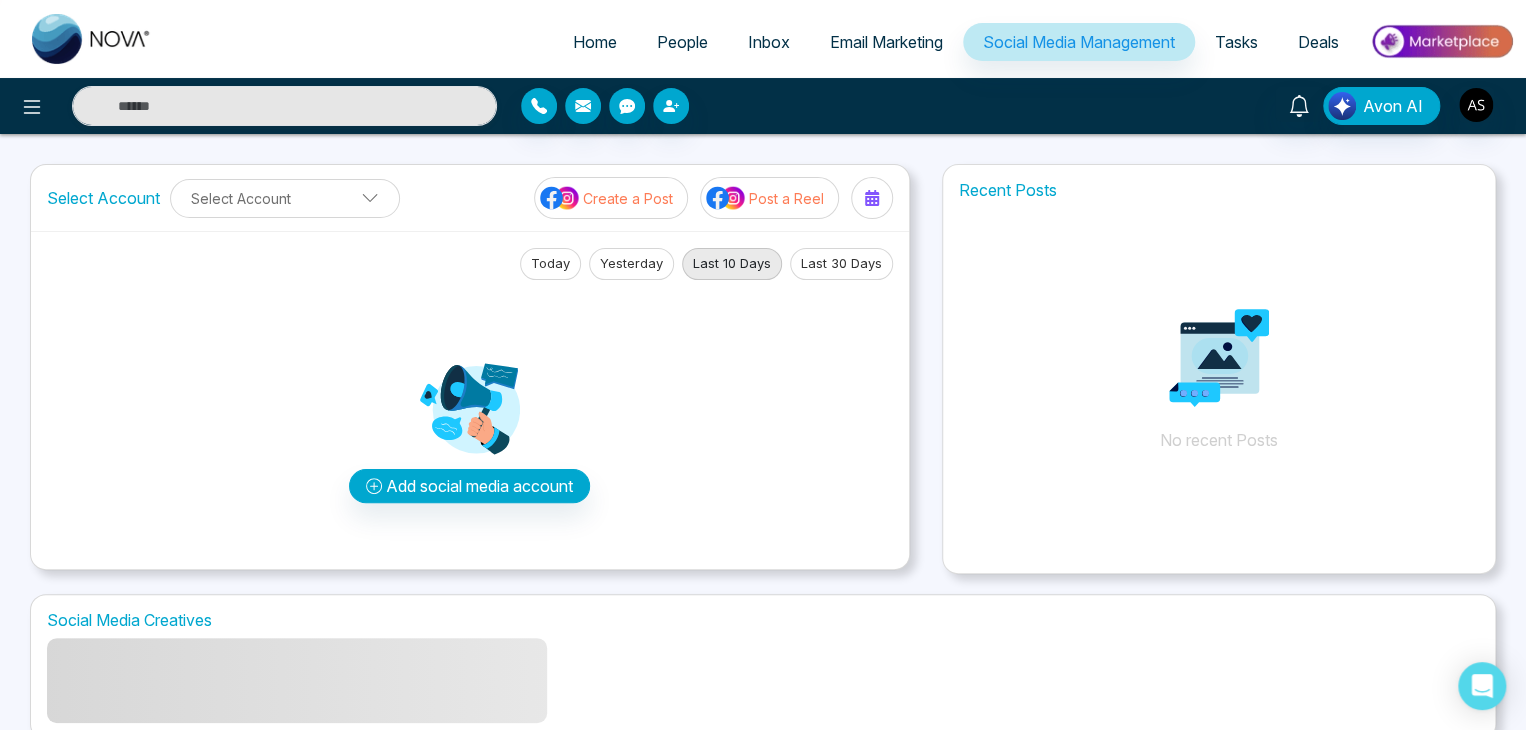 click on "Tasks" at bounding box center [1236, 42] 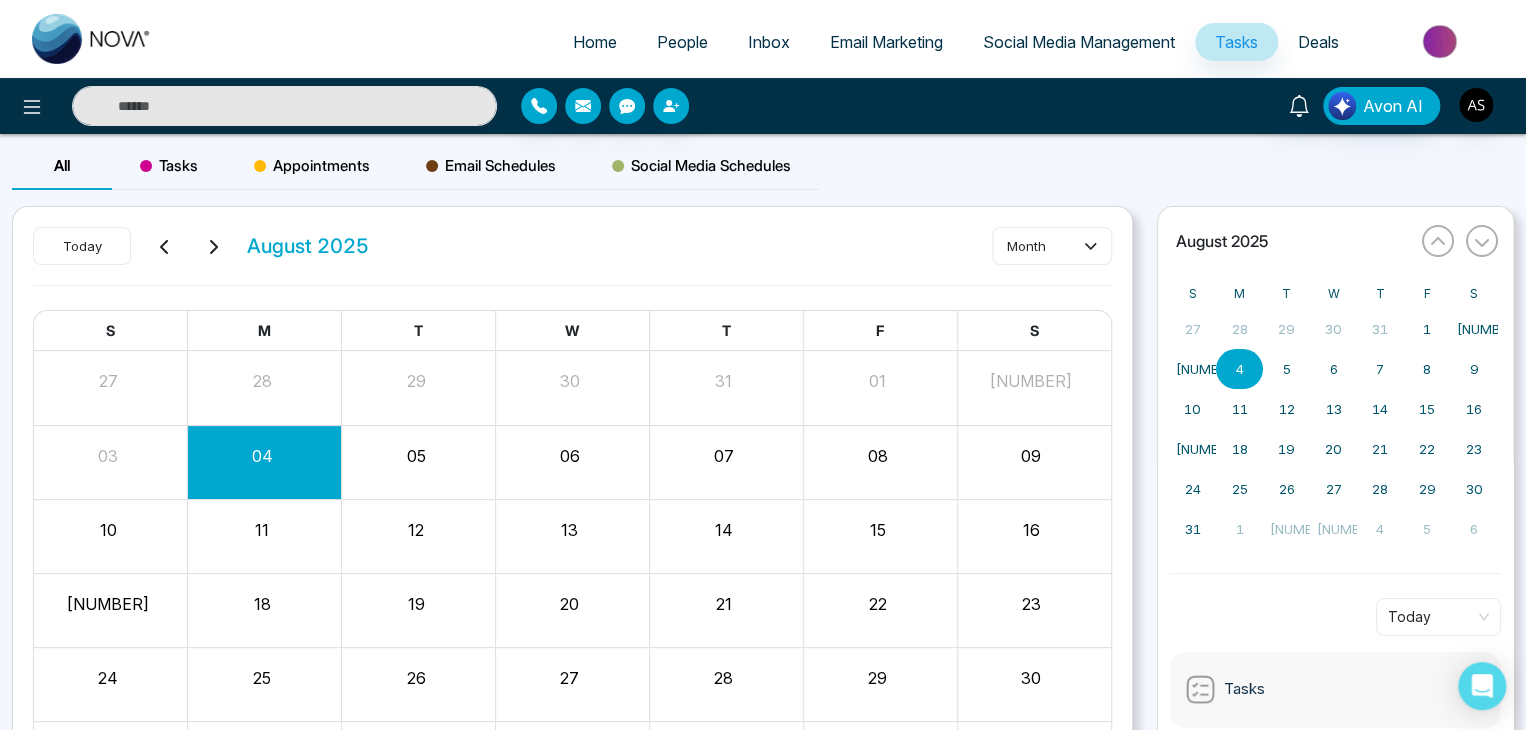 click on "Deals" at bounding box center (1318, 42) 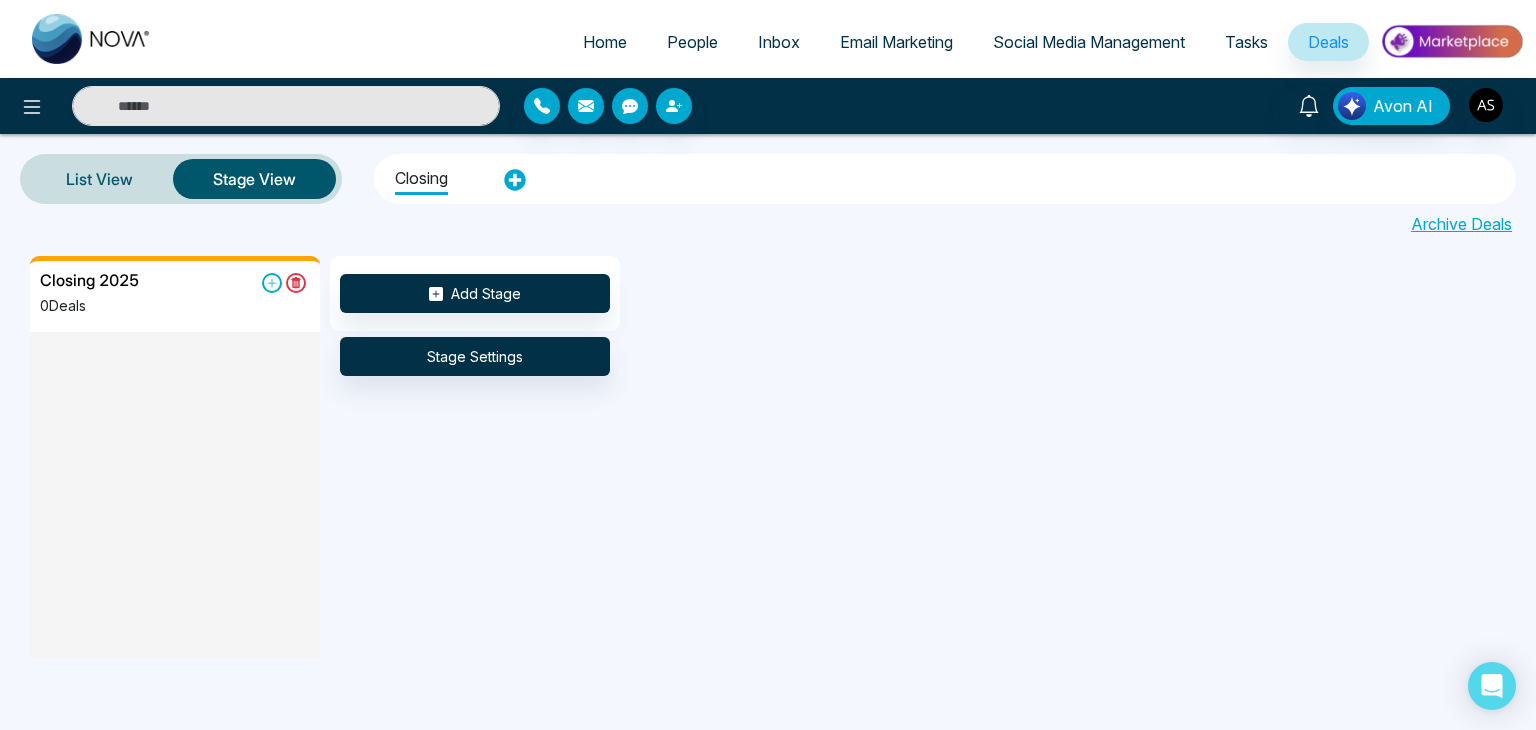 click on "Home" at bounding box center (605, 42) 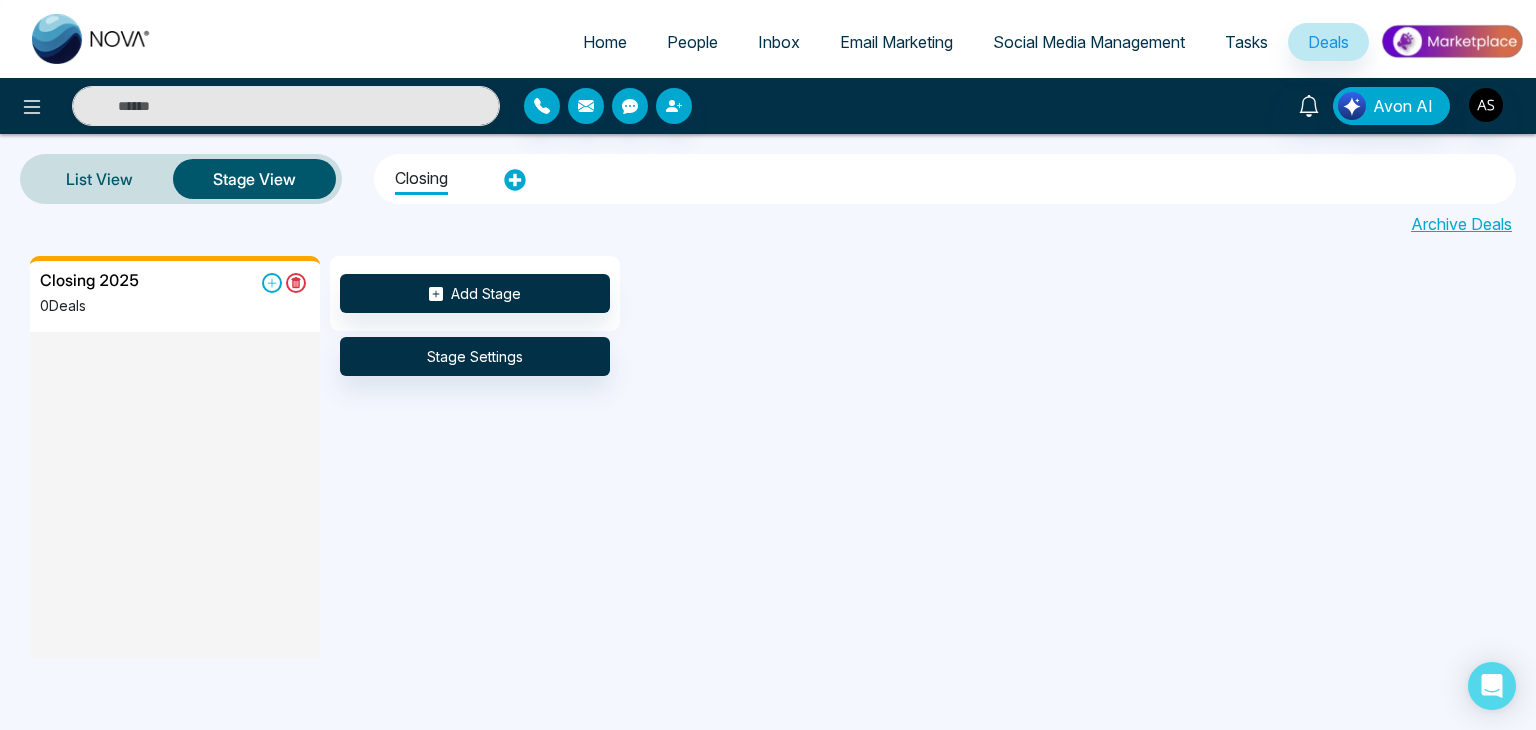 select on "*" 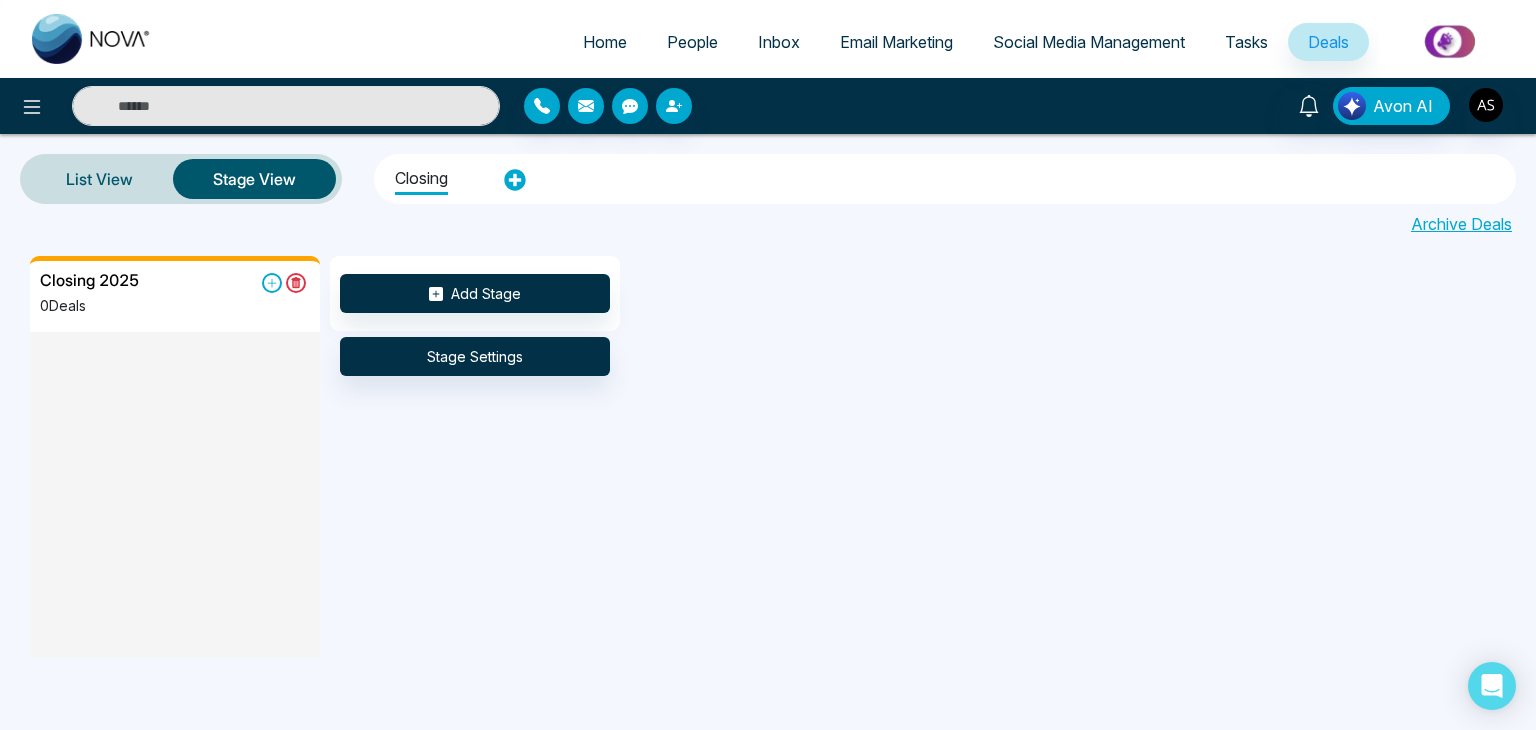 select on "*" 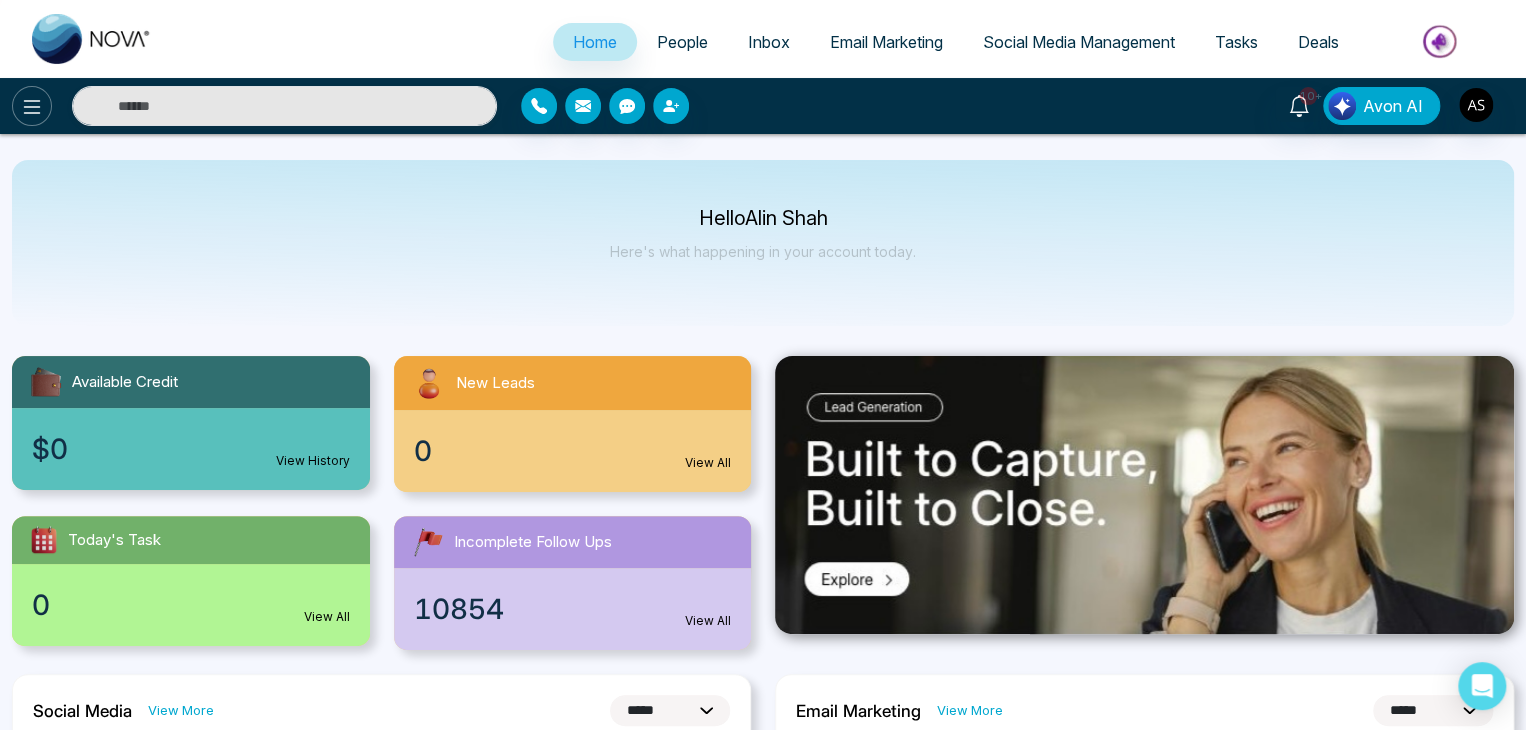 click at bounding box center [32, 106] 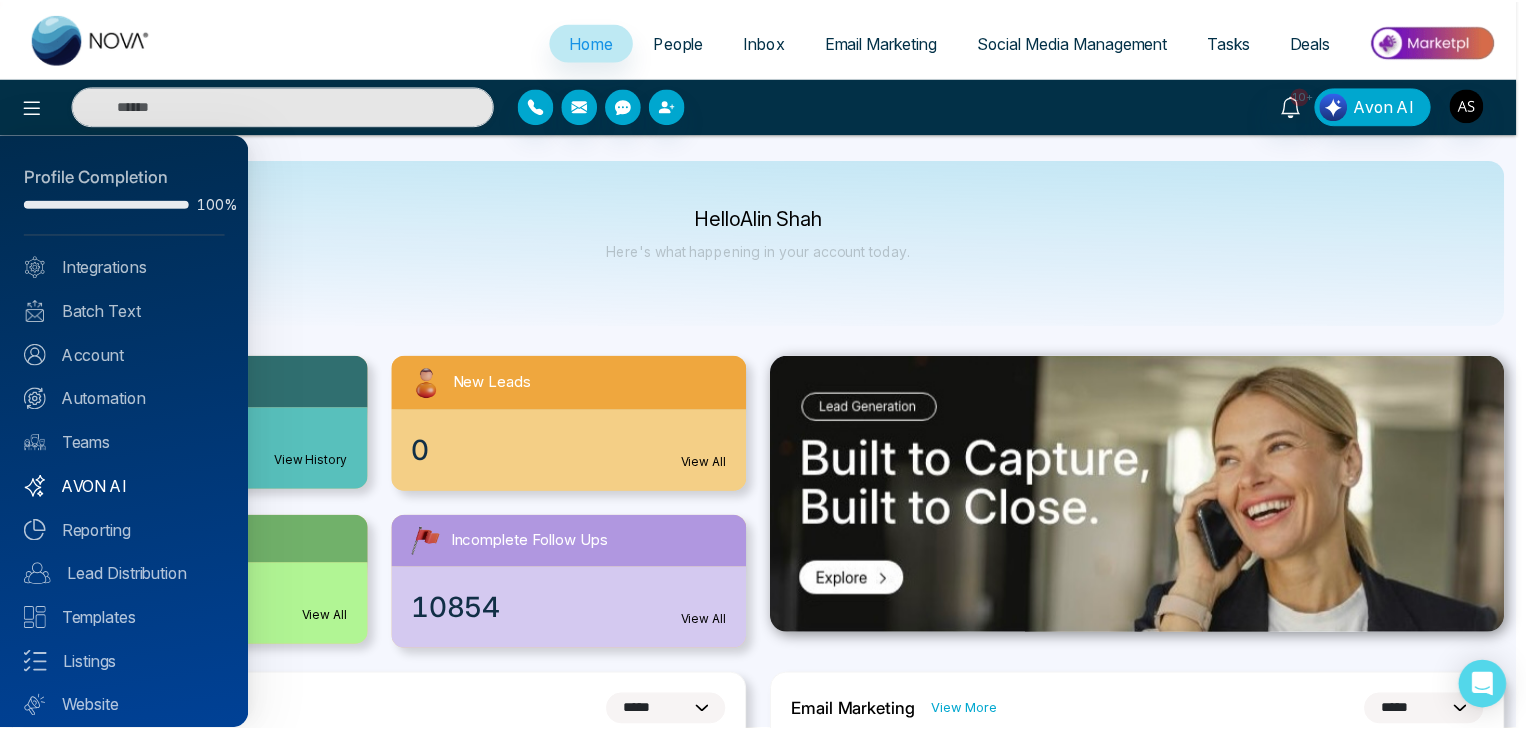scroll, scrollTop: 56, scrollLeft: 0, axis: vertical 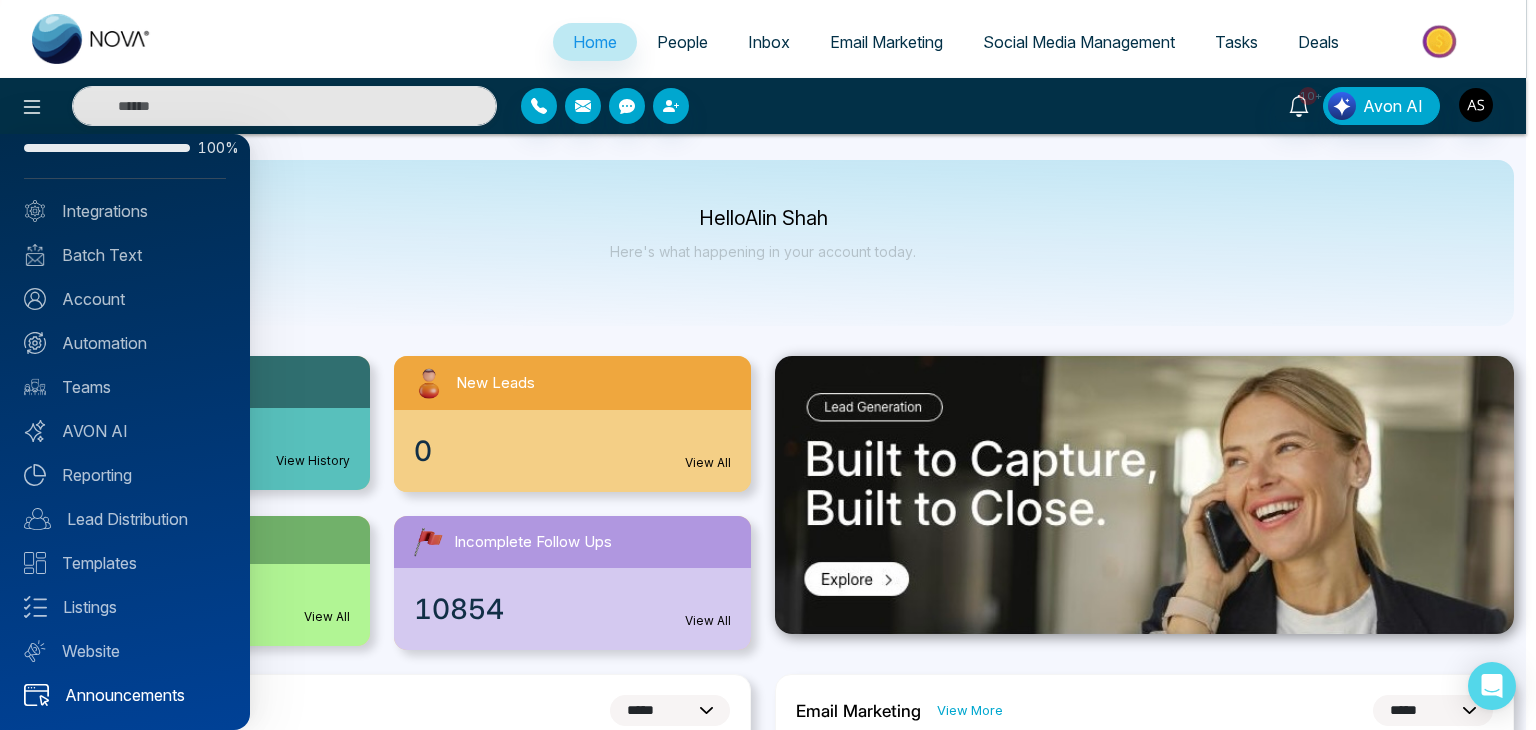 click on "Announcements" at bounding box center (125, 695) 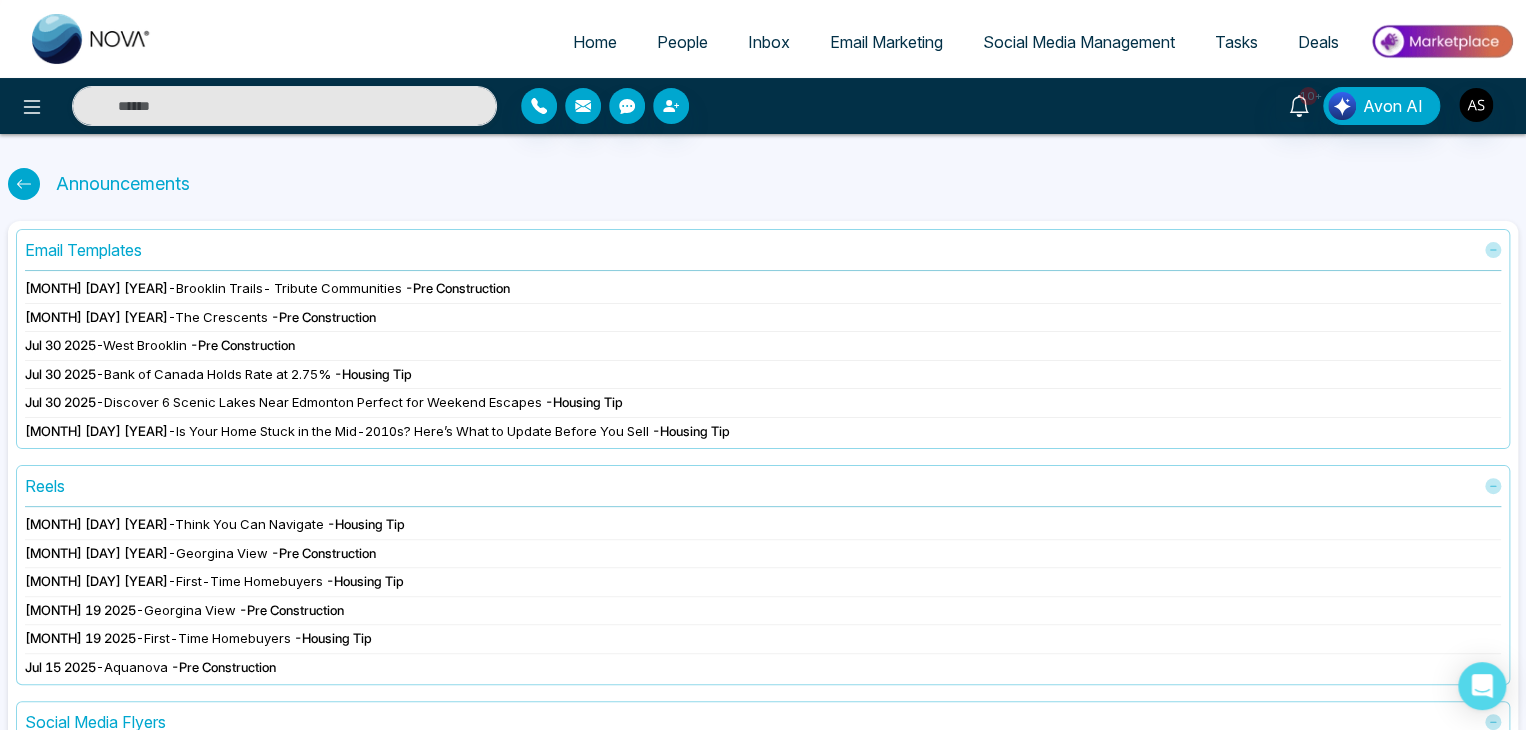 click 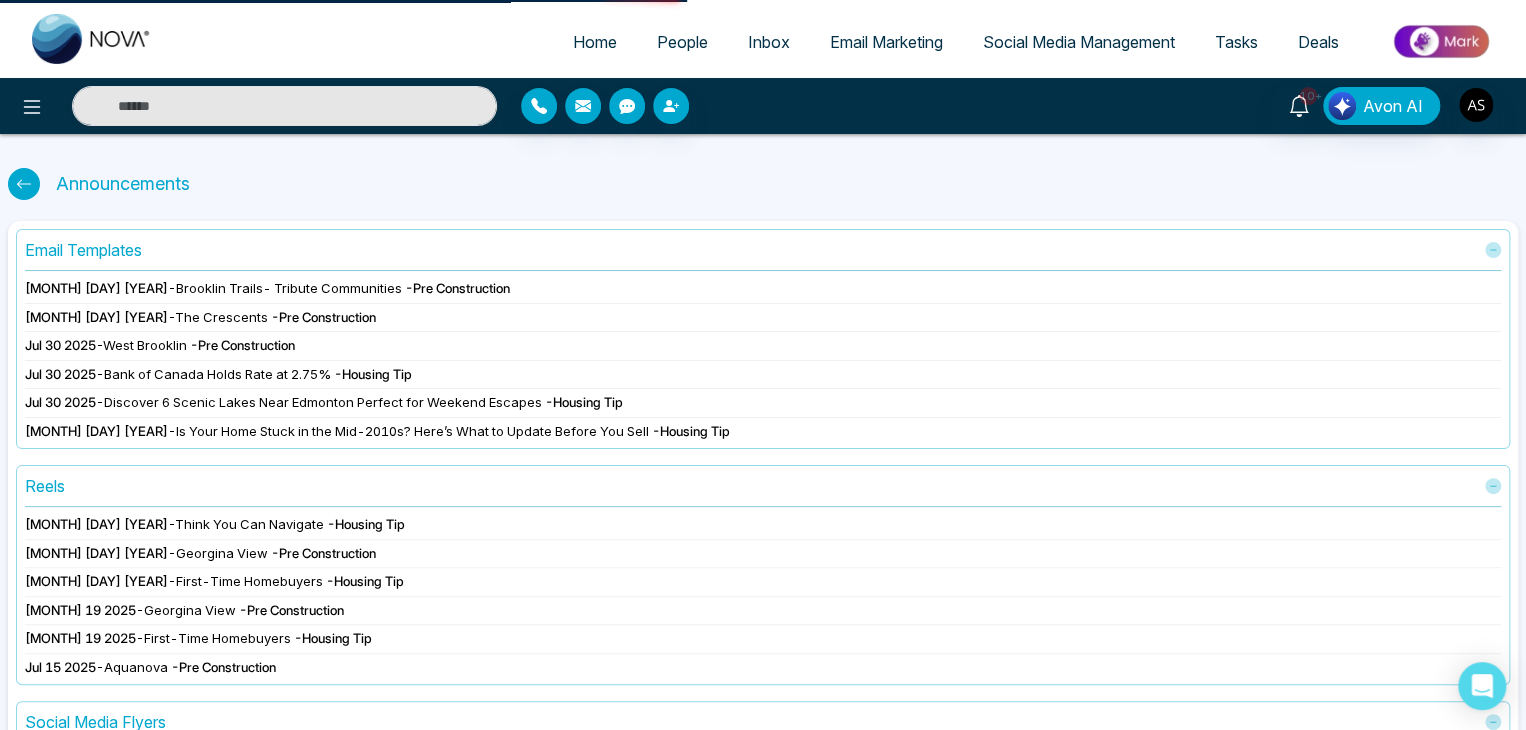 select on "*" 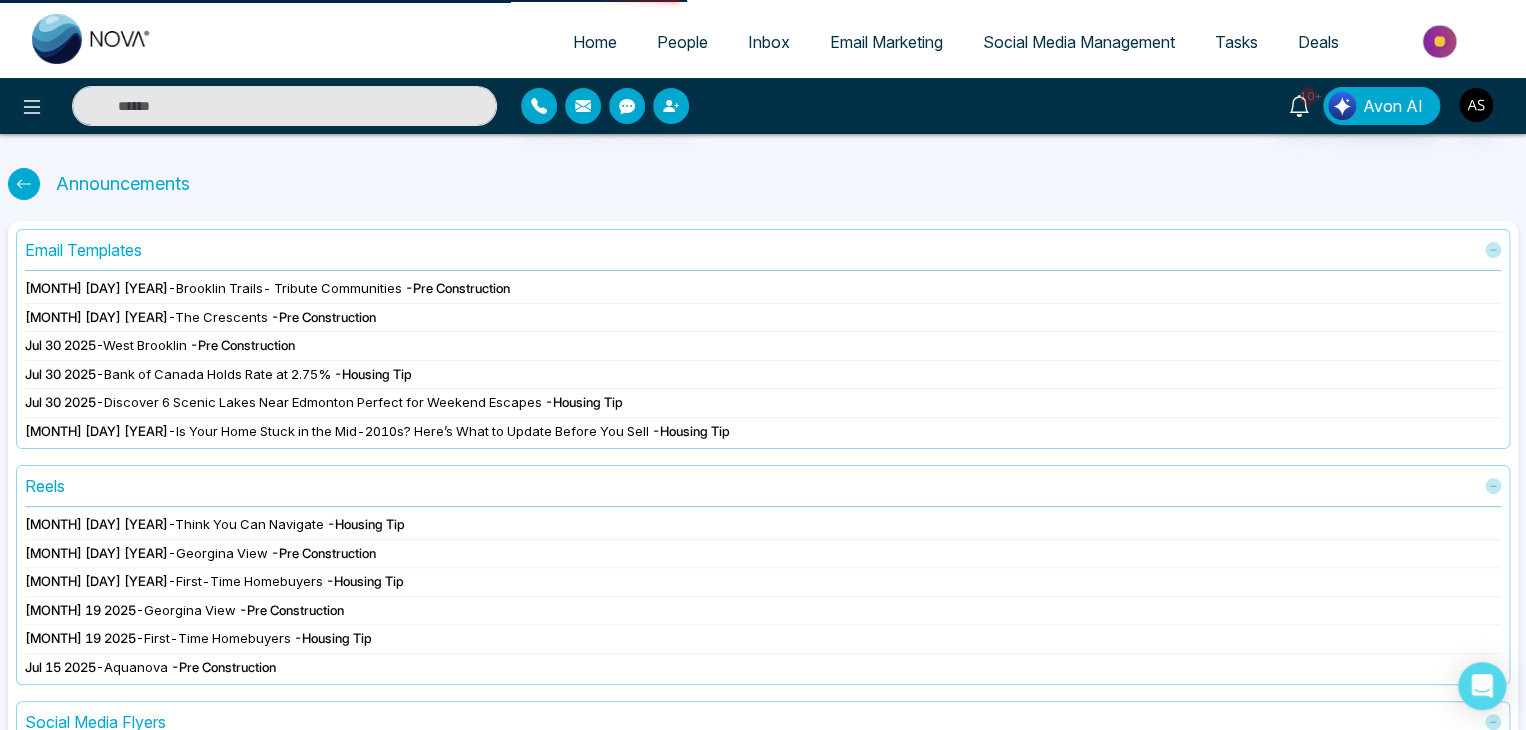select on "*" 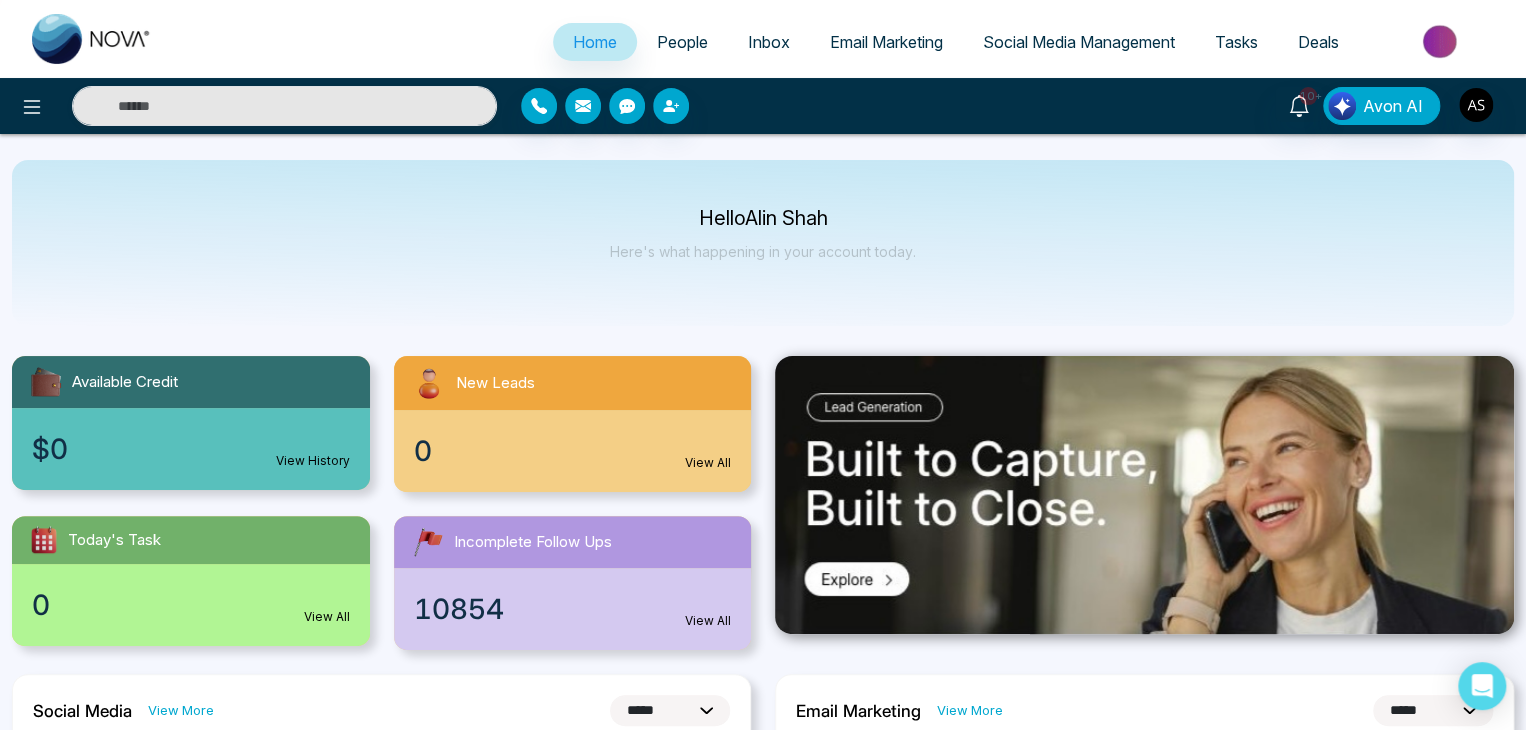 click on "People" at bounding box center [682, 42] 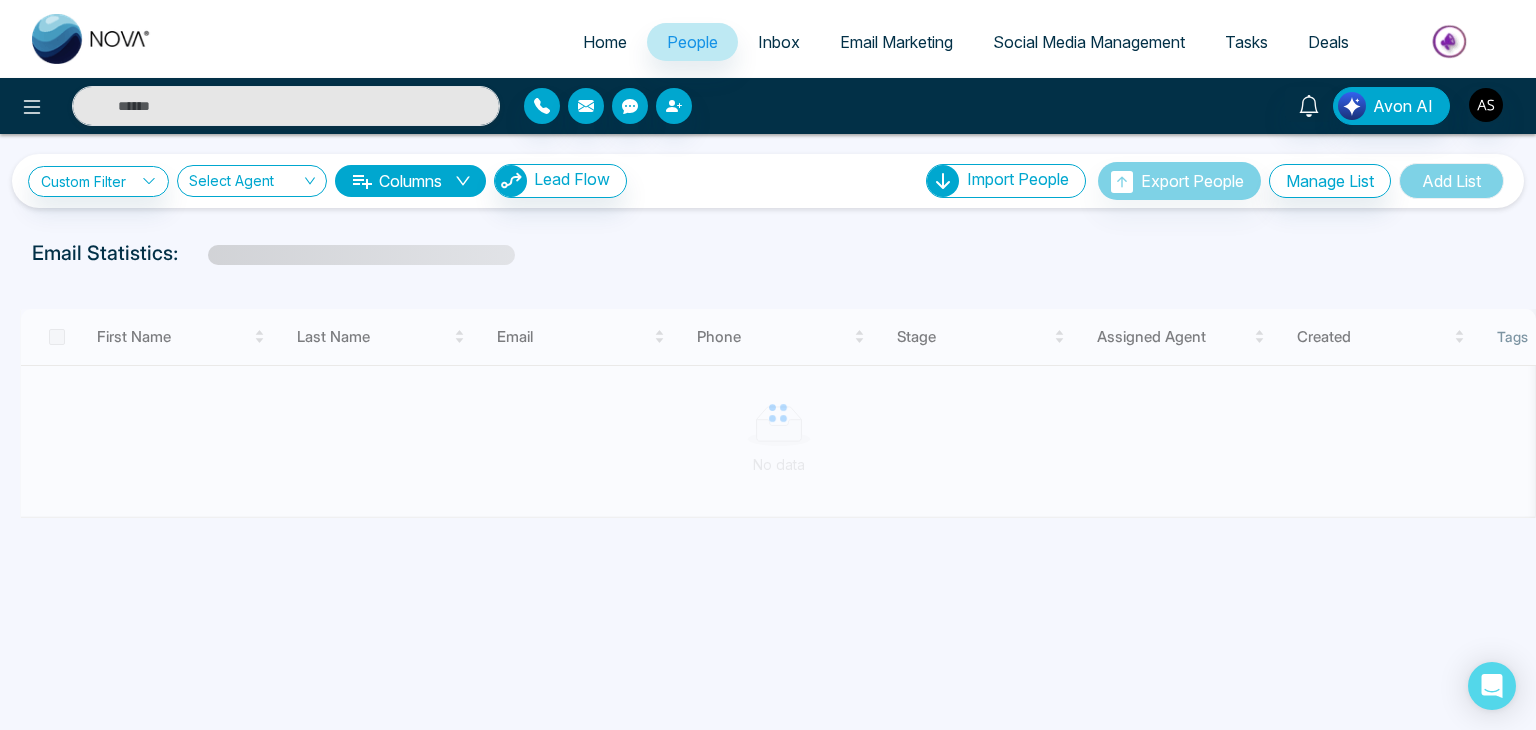 click on "Inbox" at bounding box center (779, 42) 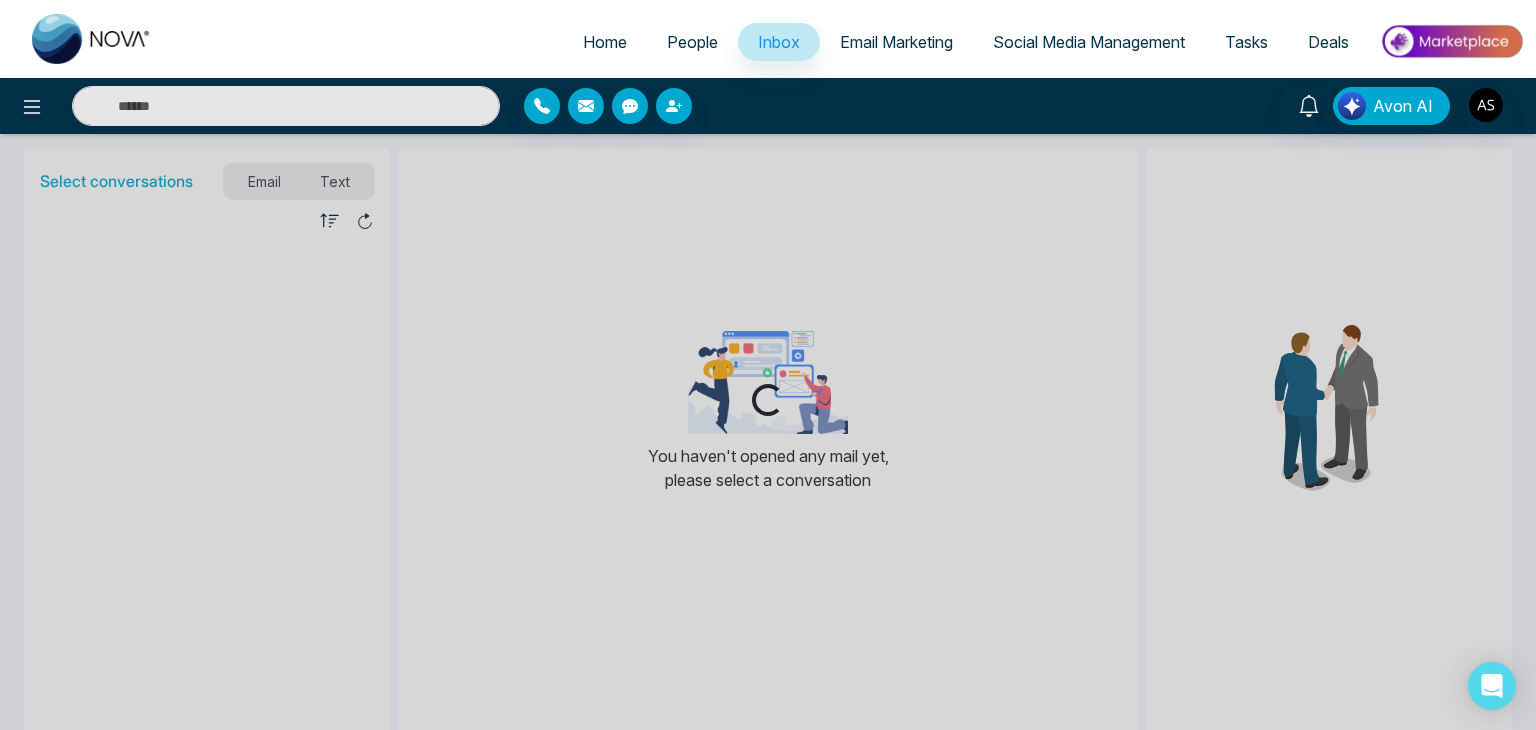 click on "Email Marketing" at bounding box center (896, 42) 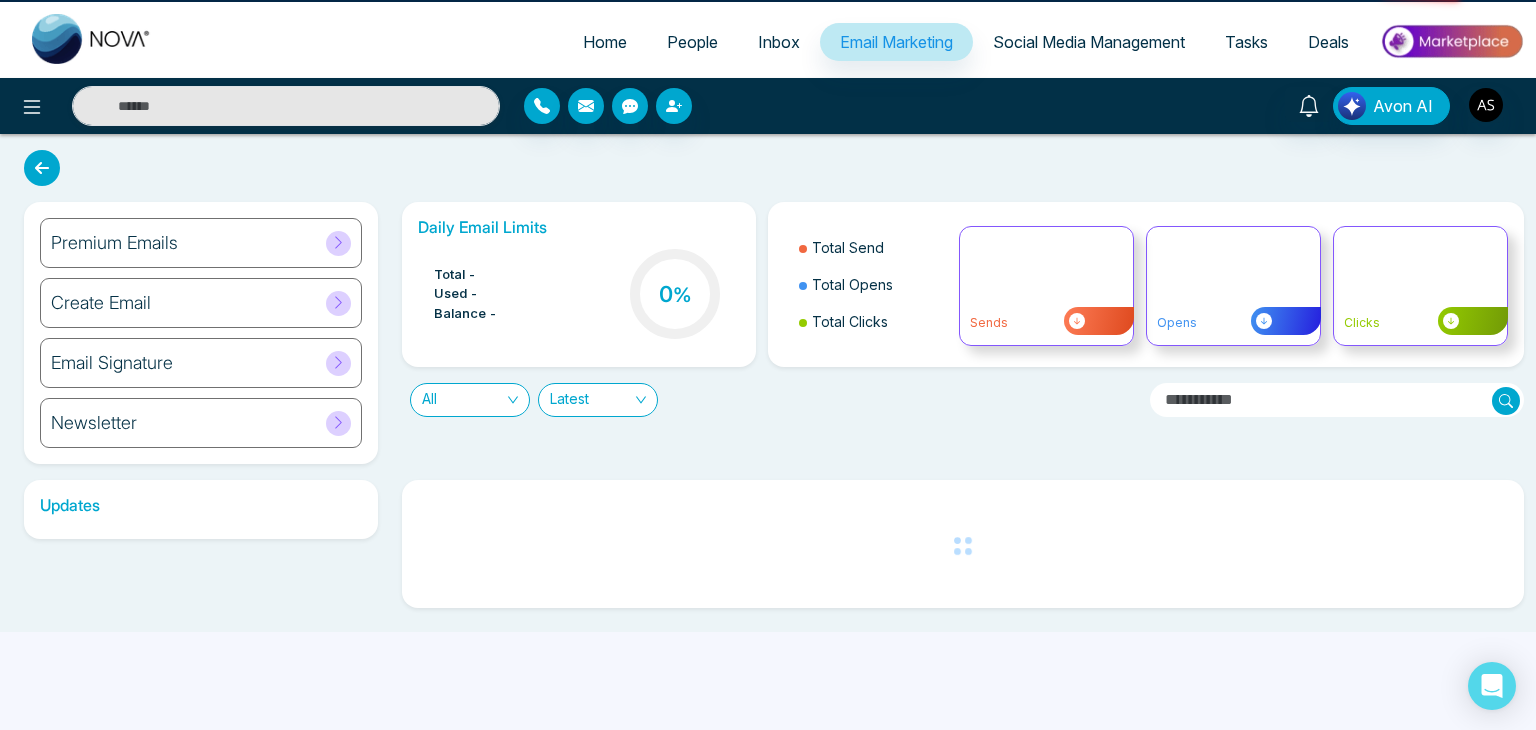 click on "Home People Inbox Email Marketing Social Media Management Tasks Deals Avon AI Premium Emails Create Email Email Signature Newsletter Daily Email Limits Total - Used - Balance - 0 % Total Send Total Opens Total Clicks Sends Opens Clicks All Latest Updates /email-marketing Better Tracking 100% Inbox Delivery Instant Delivery Notifications No I'll Risk My Delivery Yes, Take Me To Better Email Delivery" at bounding box center [768, 365] 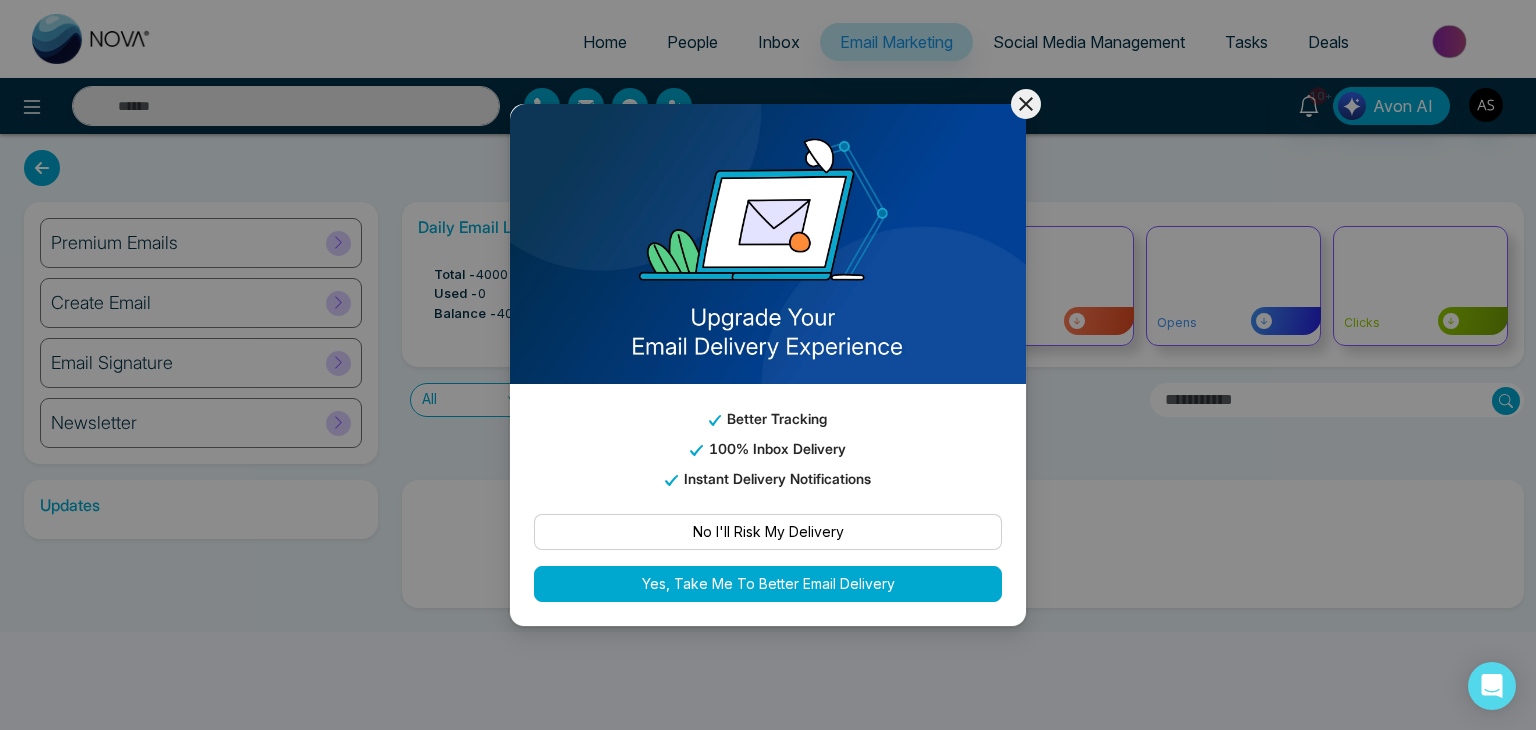 click 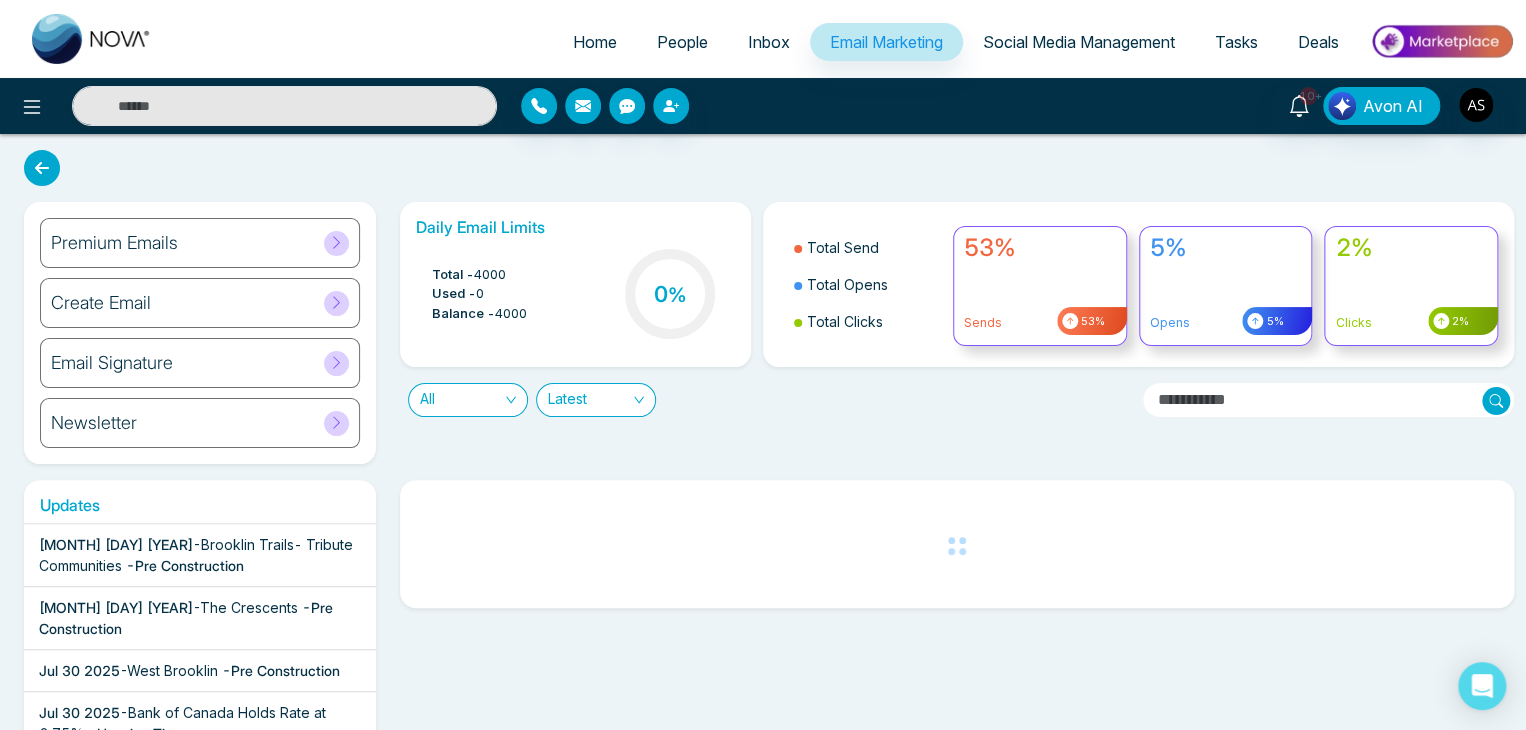click on "People" at bounding box center [682, 42] 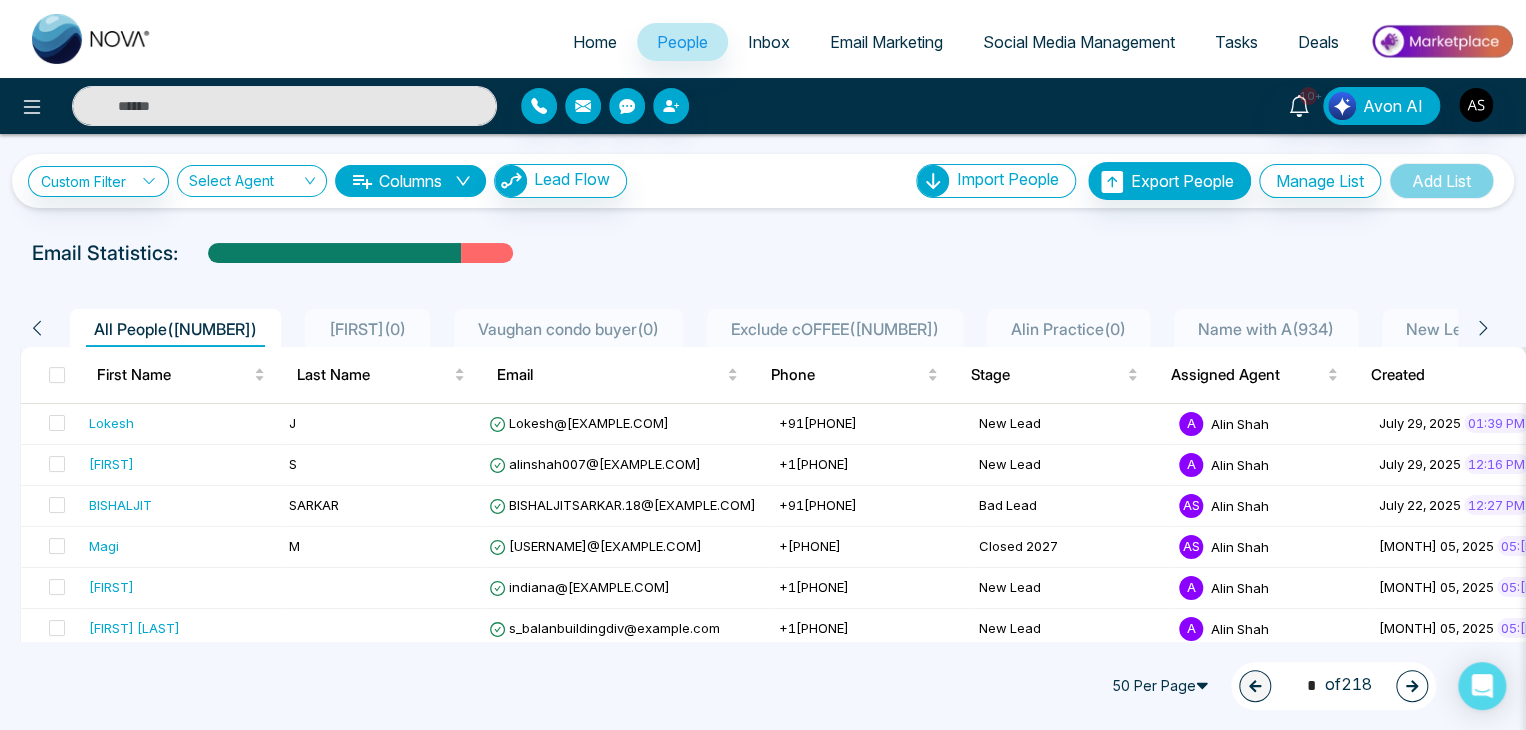 click on "Home" at bounding box center [595, 42] 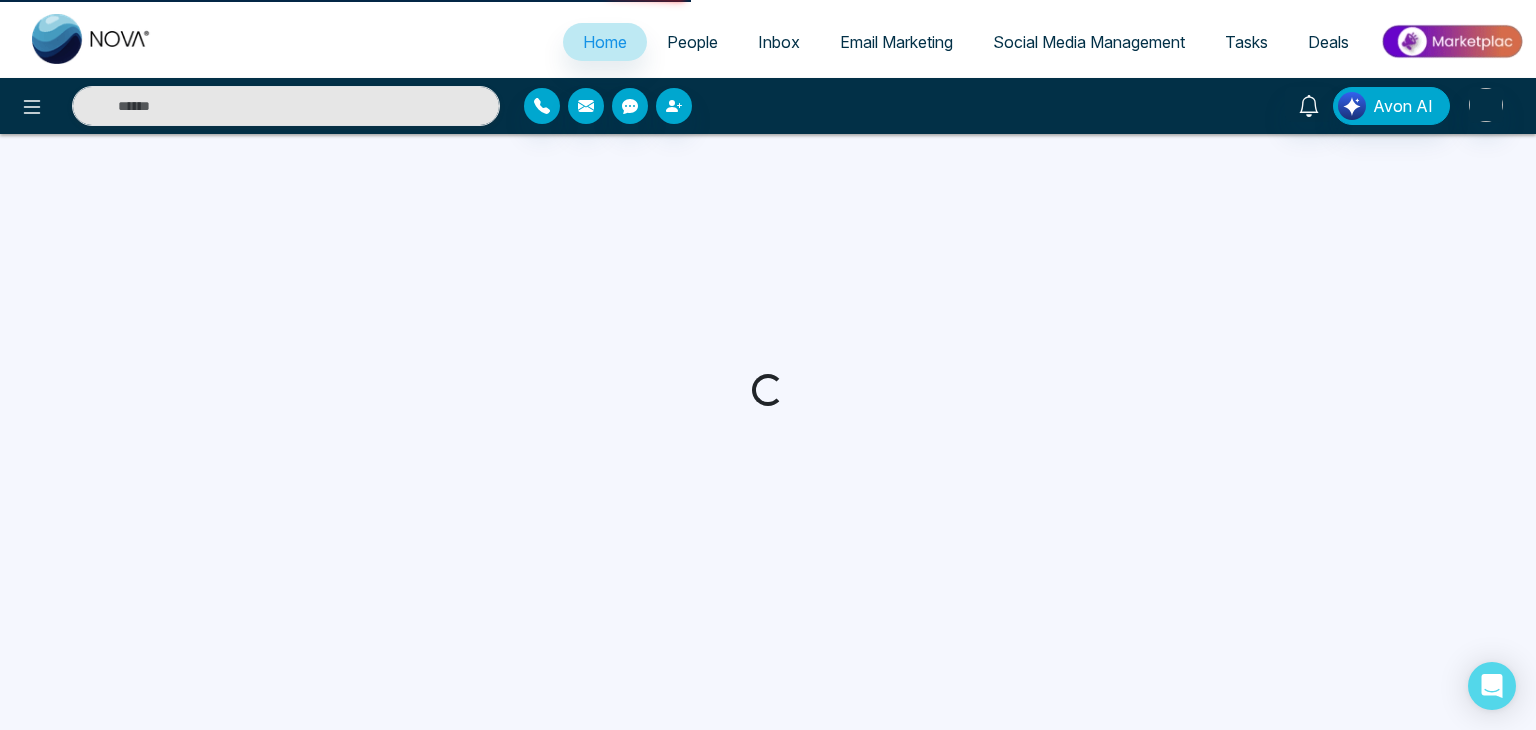 select on "*" 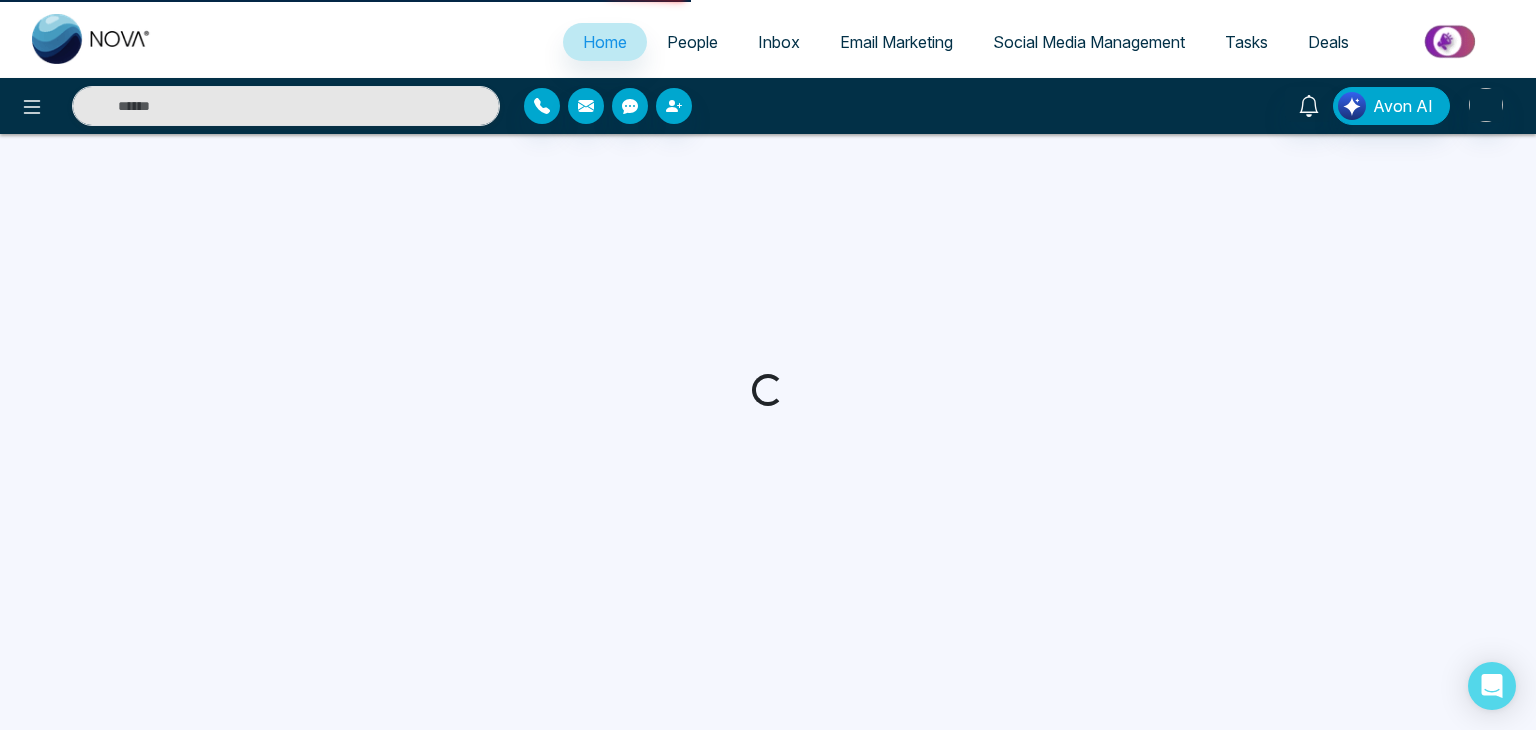 select on "*" 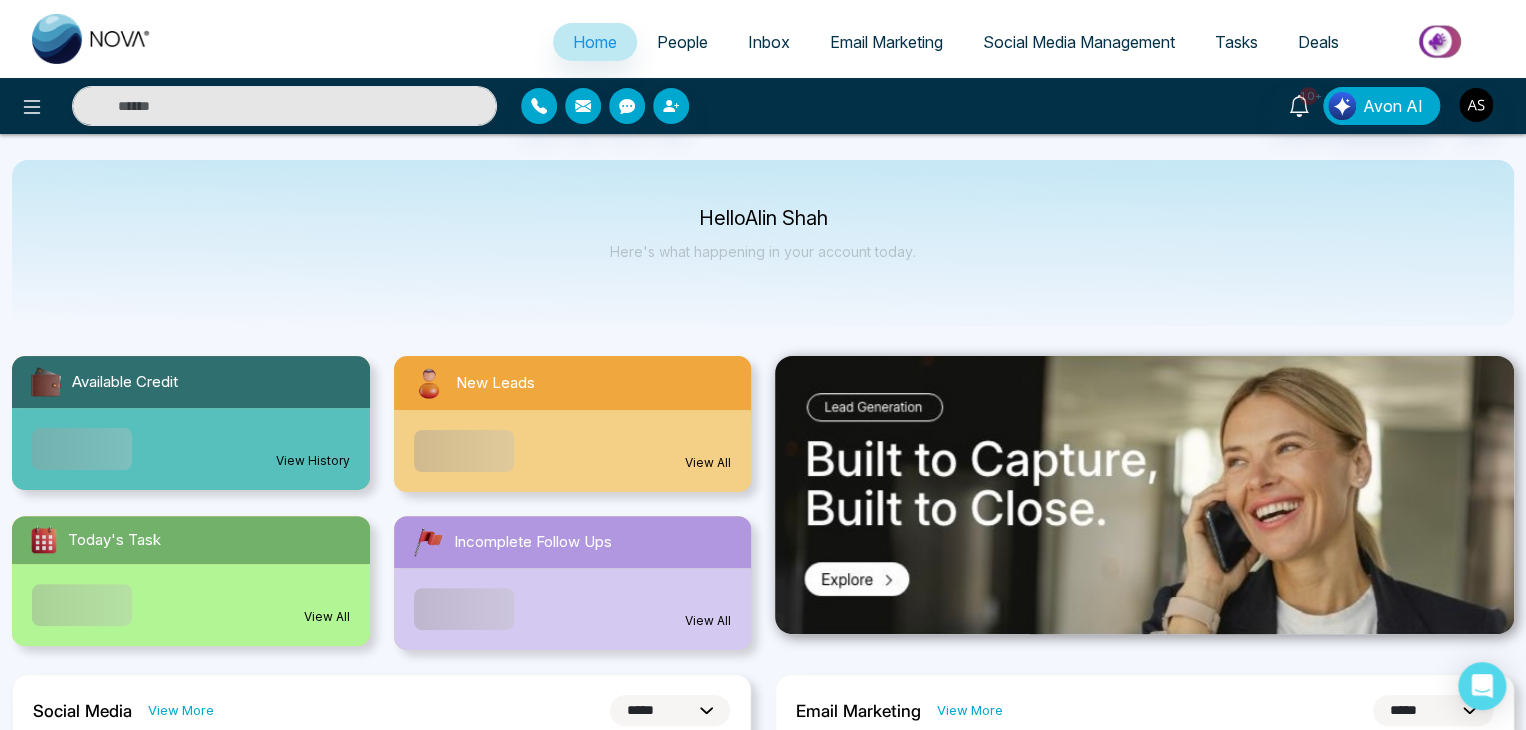 click on "Email Marketing" at bounding box center (886, 42) 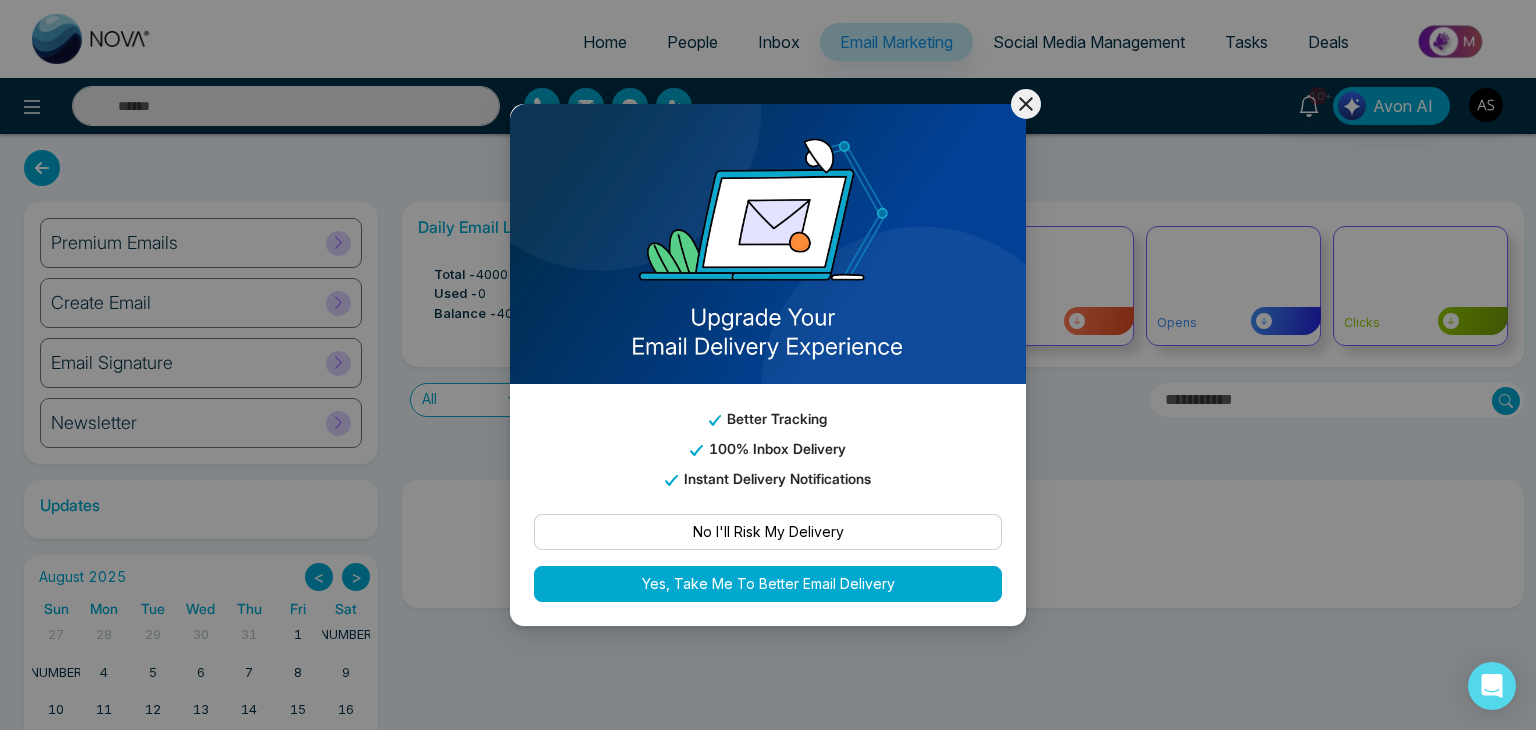 click 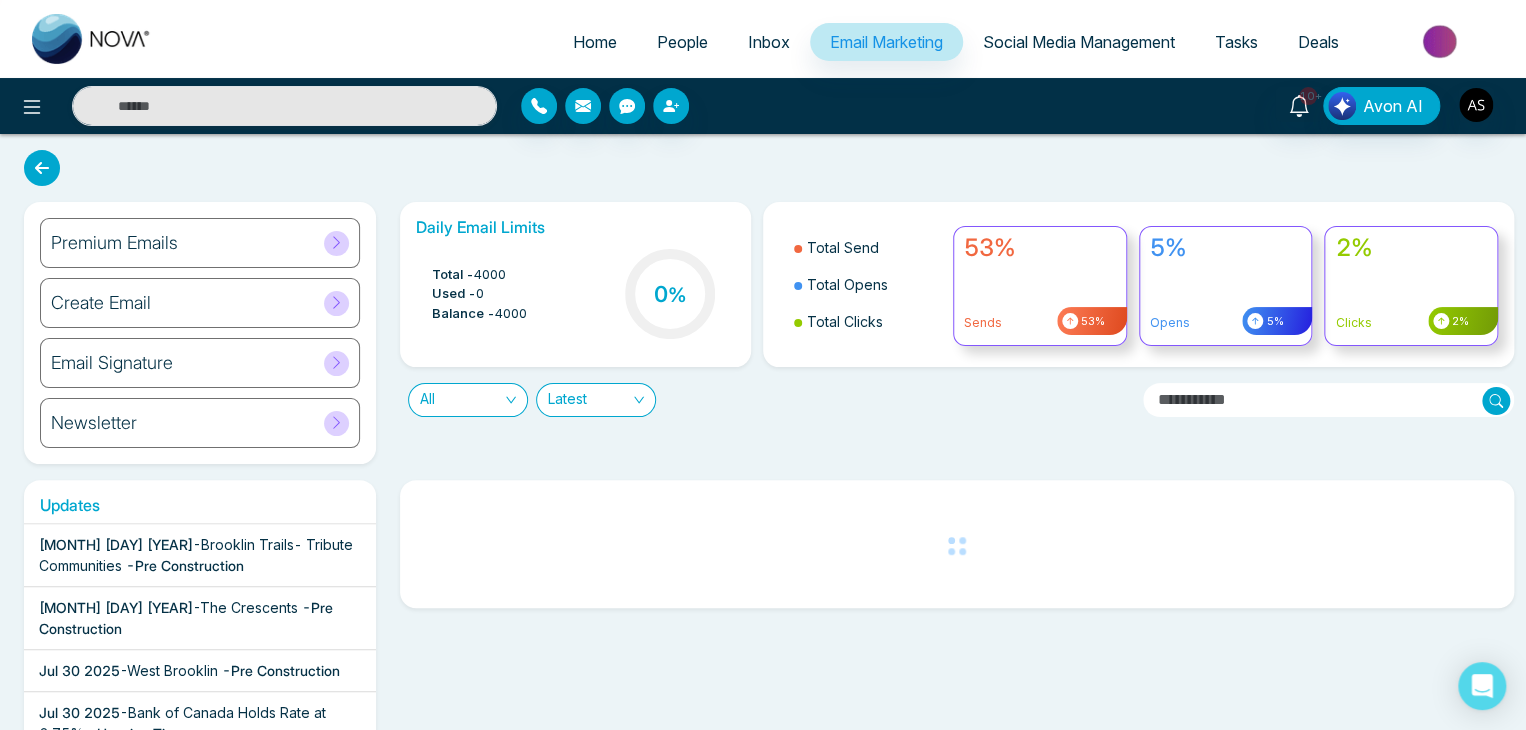 drag, startPoint x: 1026, startPoint y: 105, endPoint x: 773, endPoint y: 38, distance: 261.72122 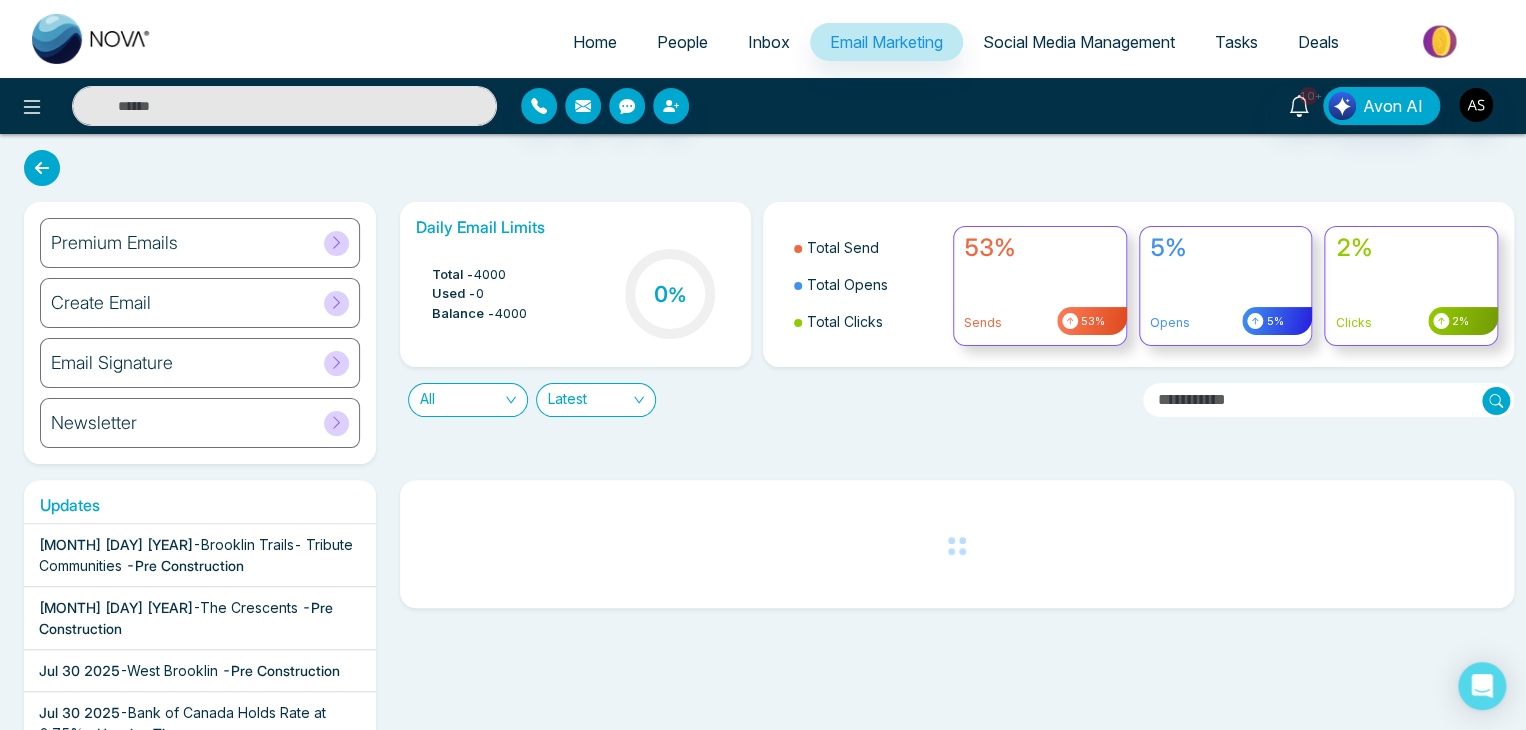 click on "Home People Inbox Email Marketing Social Media Management Tasks Deals 10+ Avon AI" at bounding box center [763, 67] 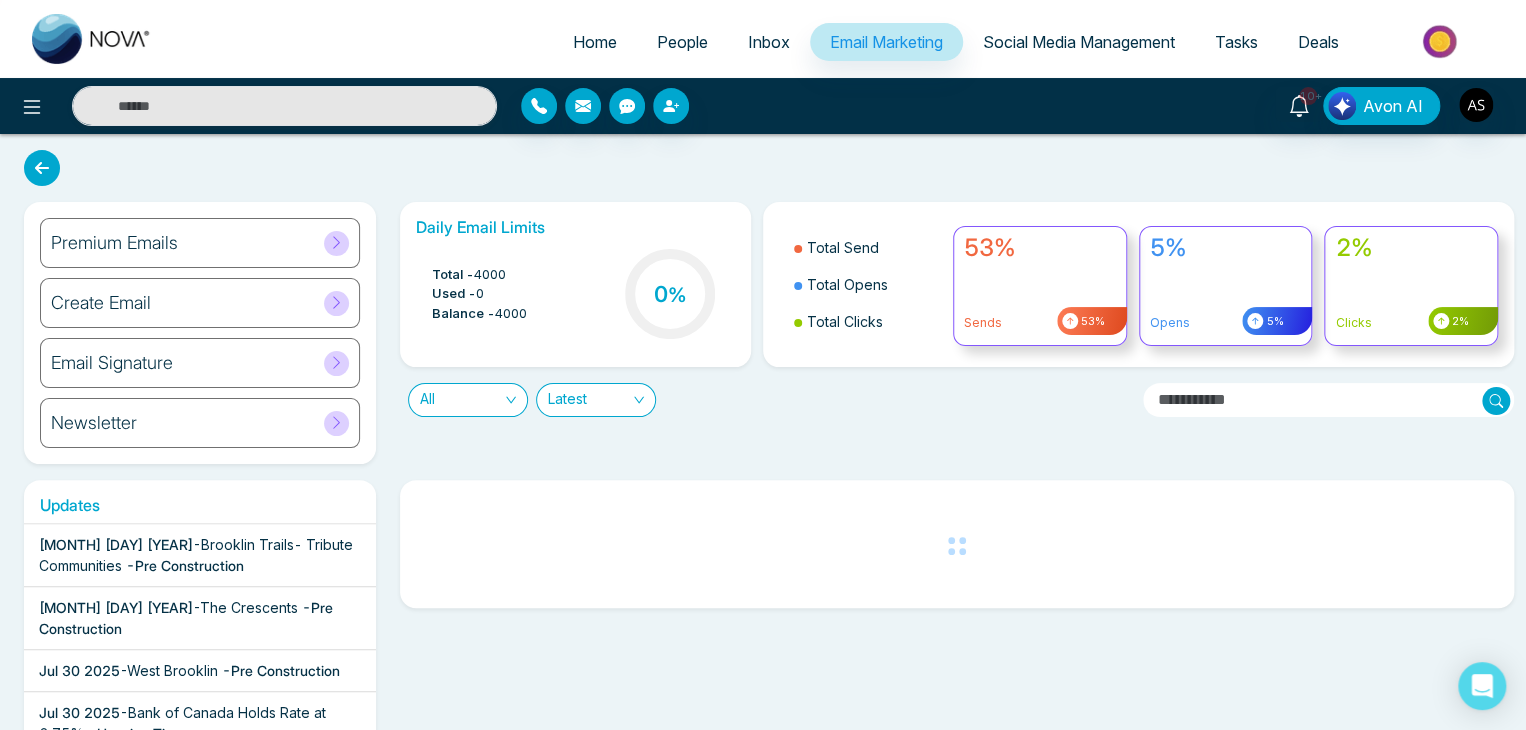 click on "Inbox" at bounding box center (769, 42) 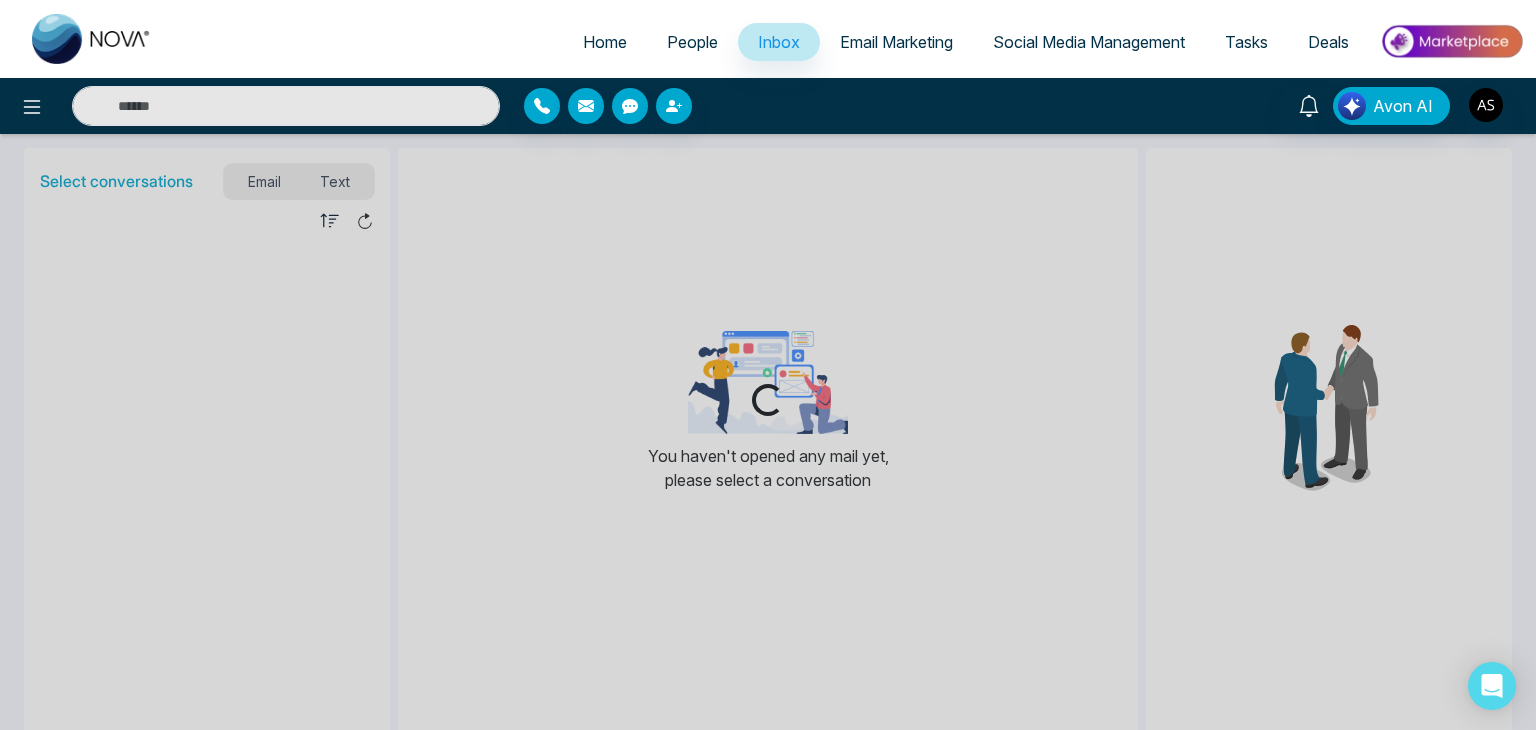 click on "Social Media Management" at bounding box center [1089, 42] 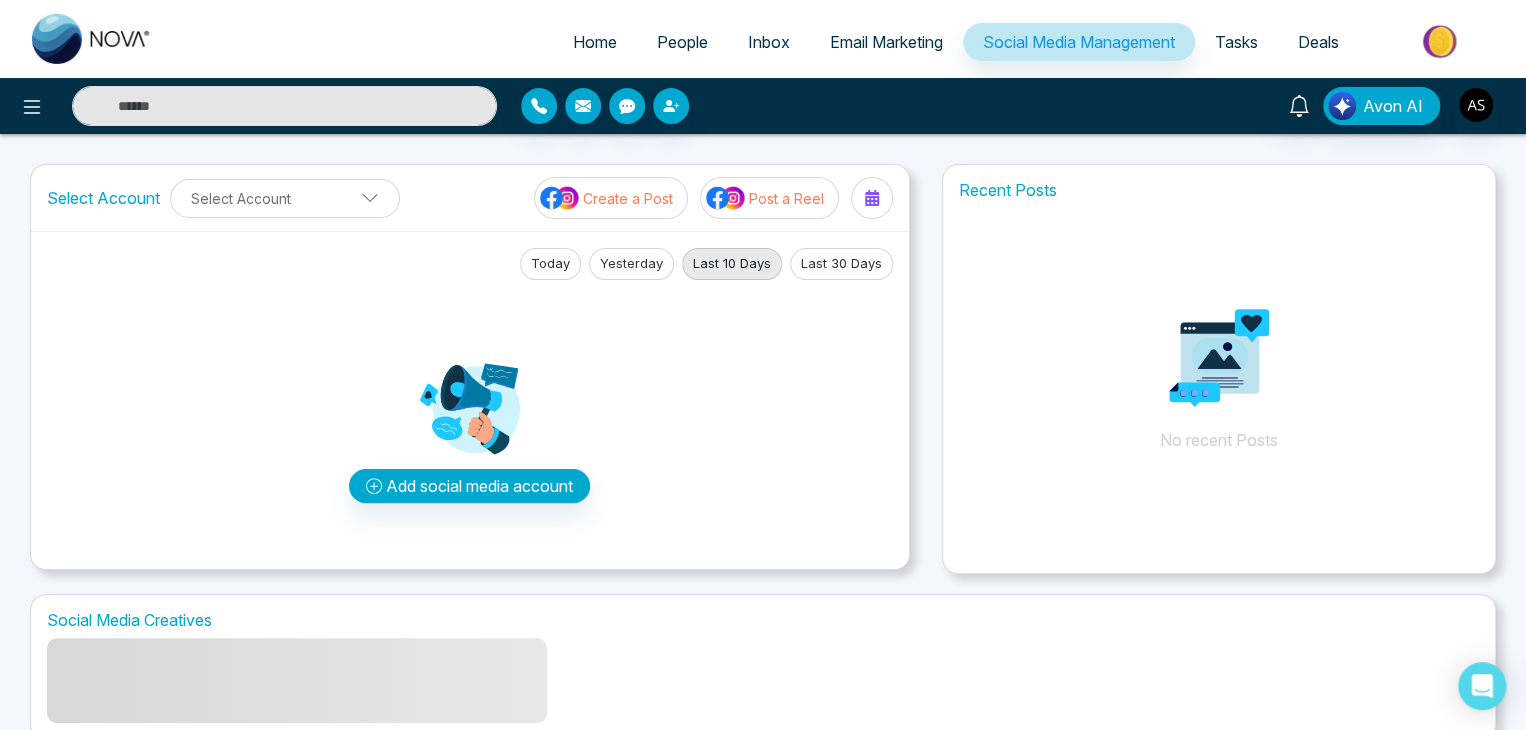 click on "Tasks" at bounding box center (1236, 42) 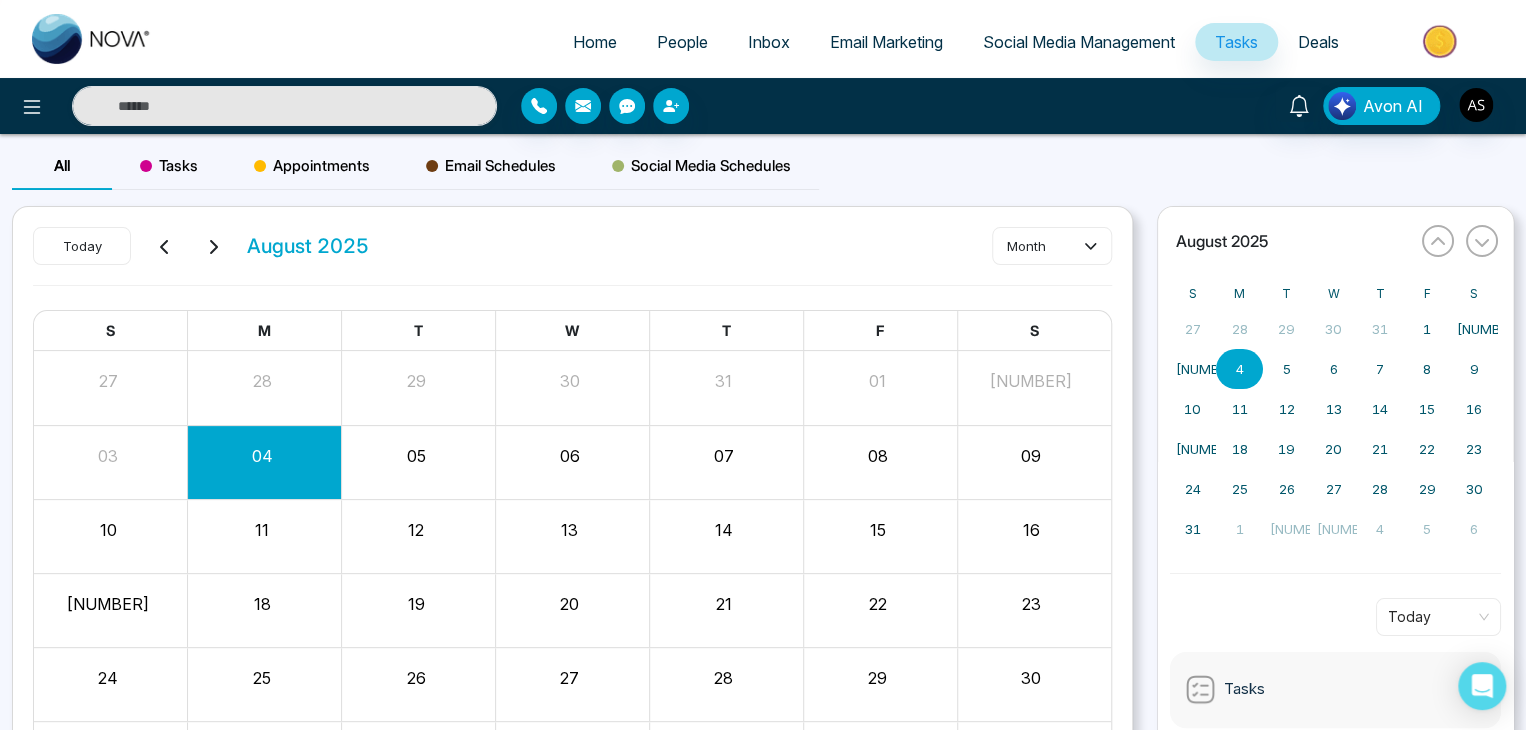 click on "Deals" at bounding box center [1318, 42] 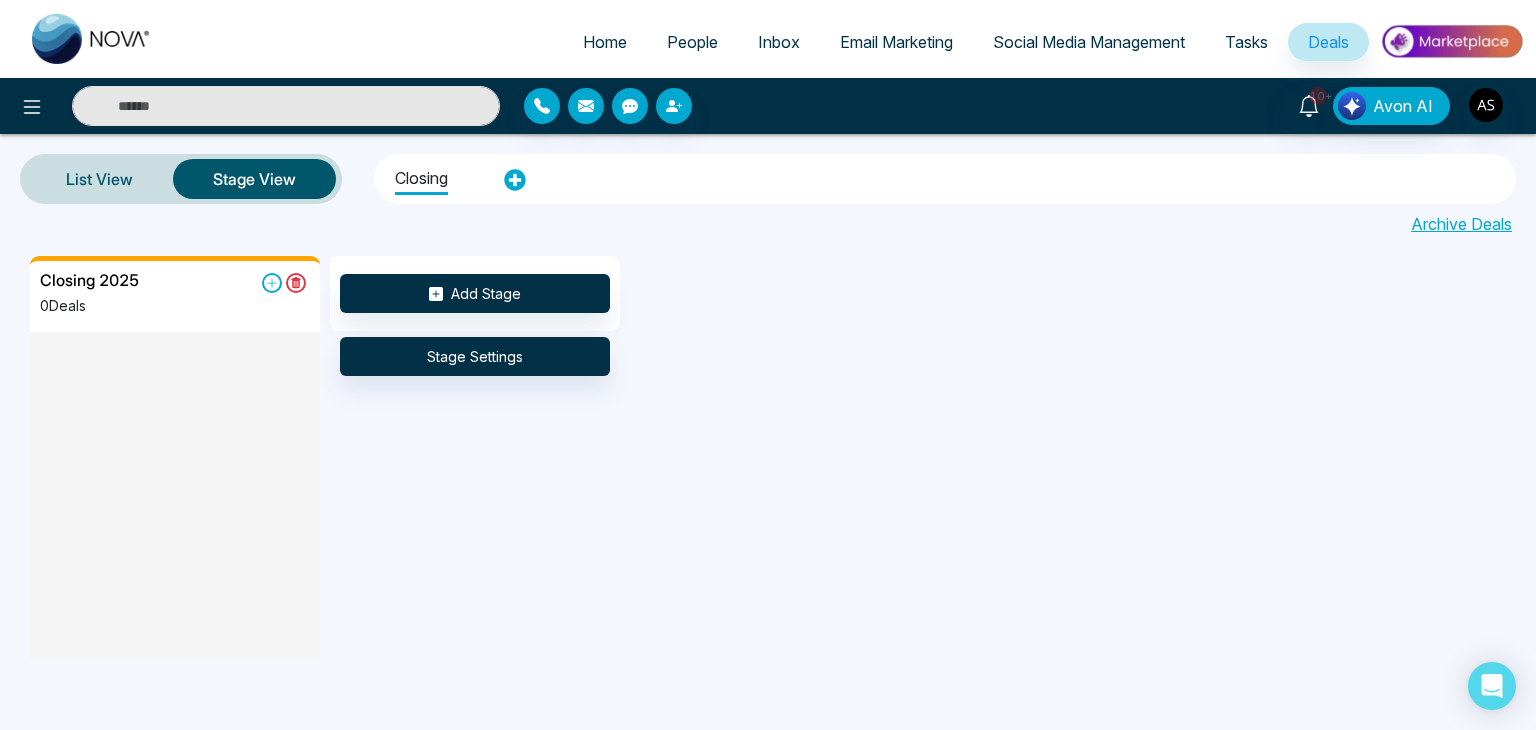 click on "Home" at bounding box center [605, 42] 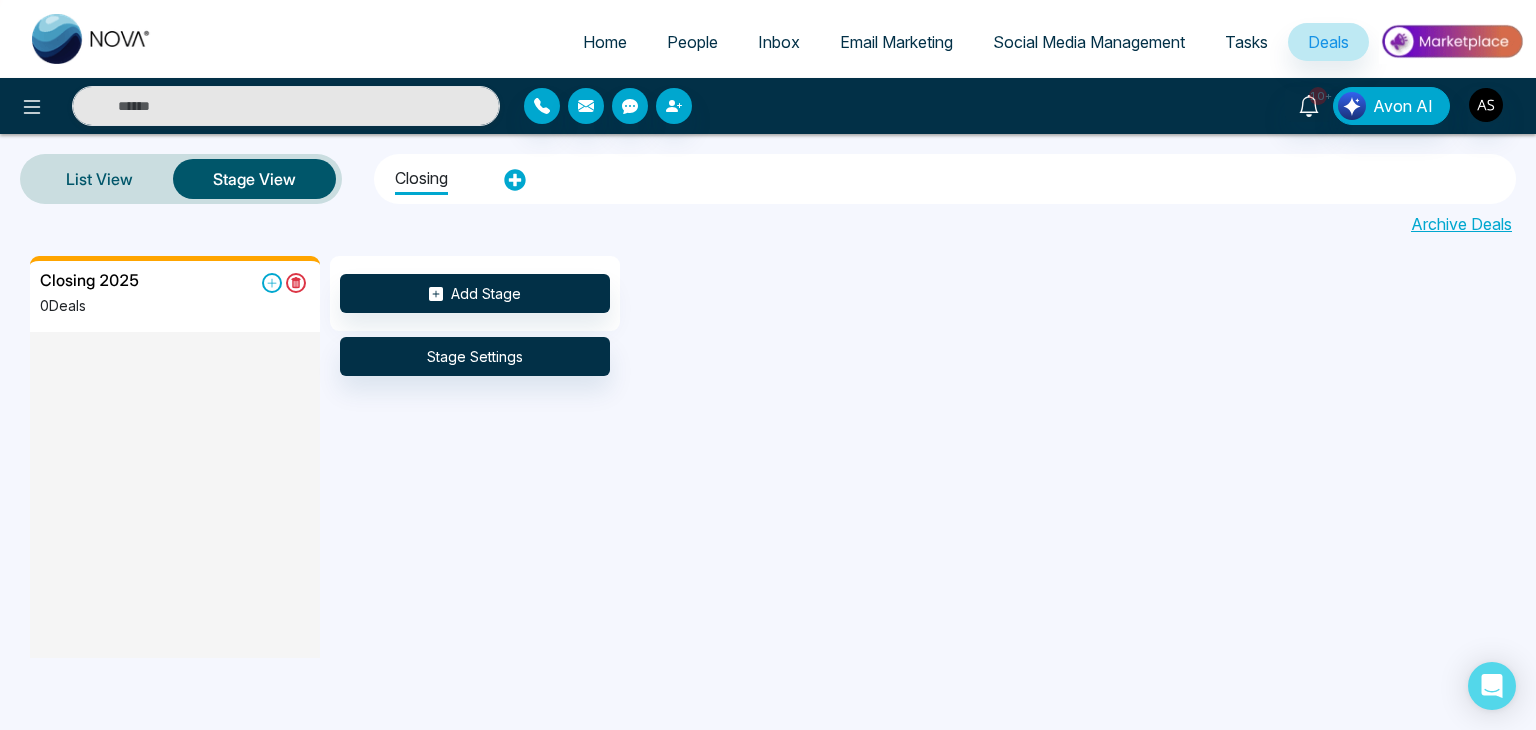 select on "*" 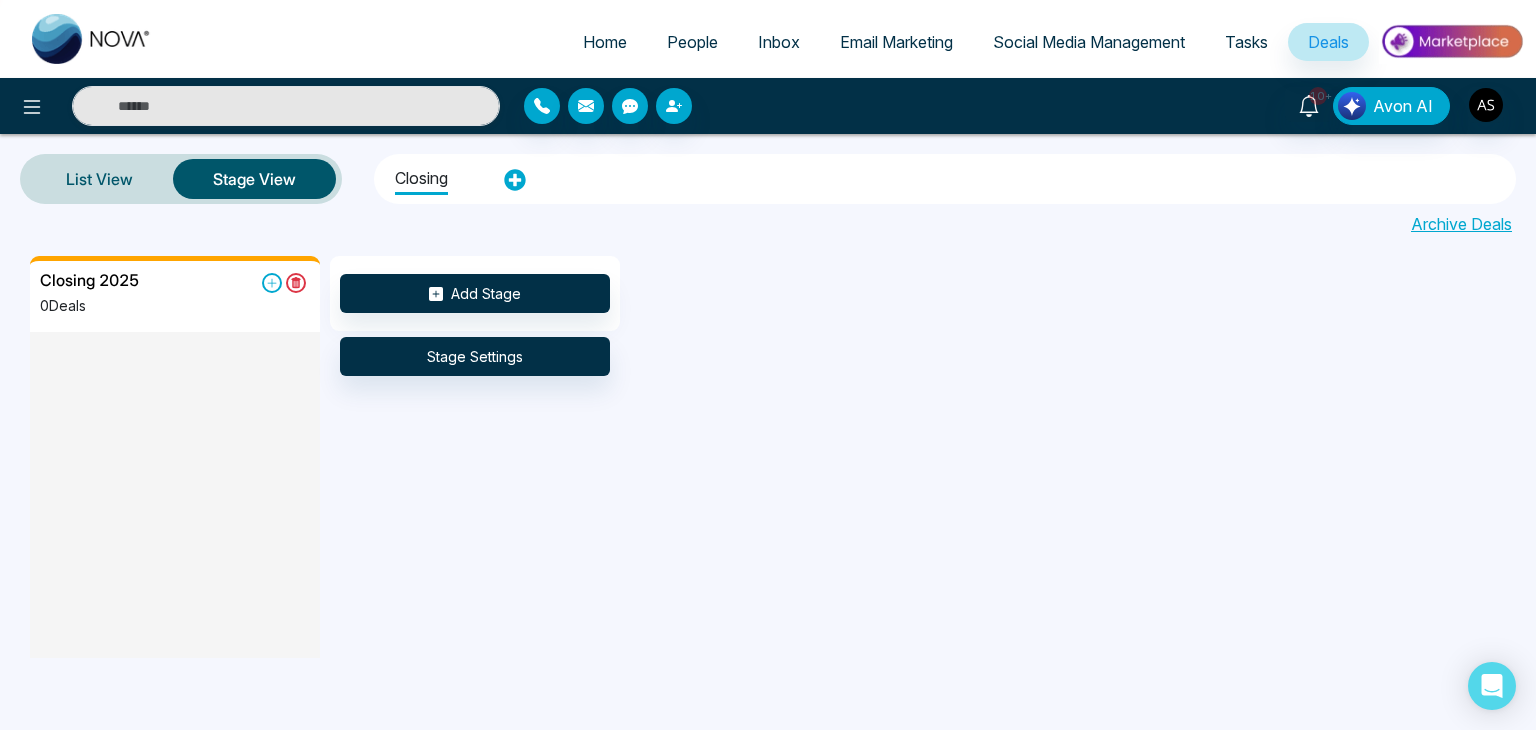 select on "*" 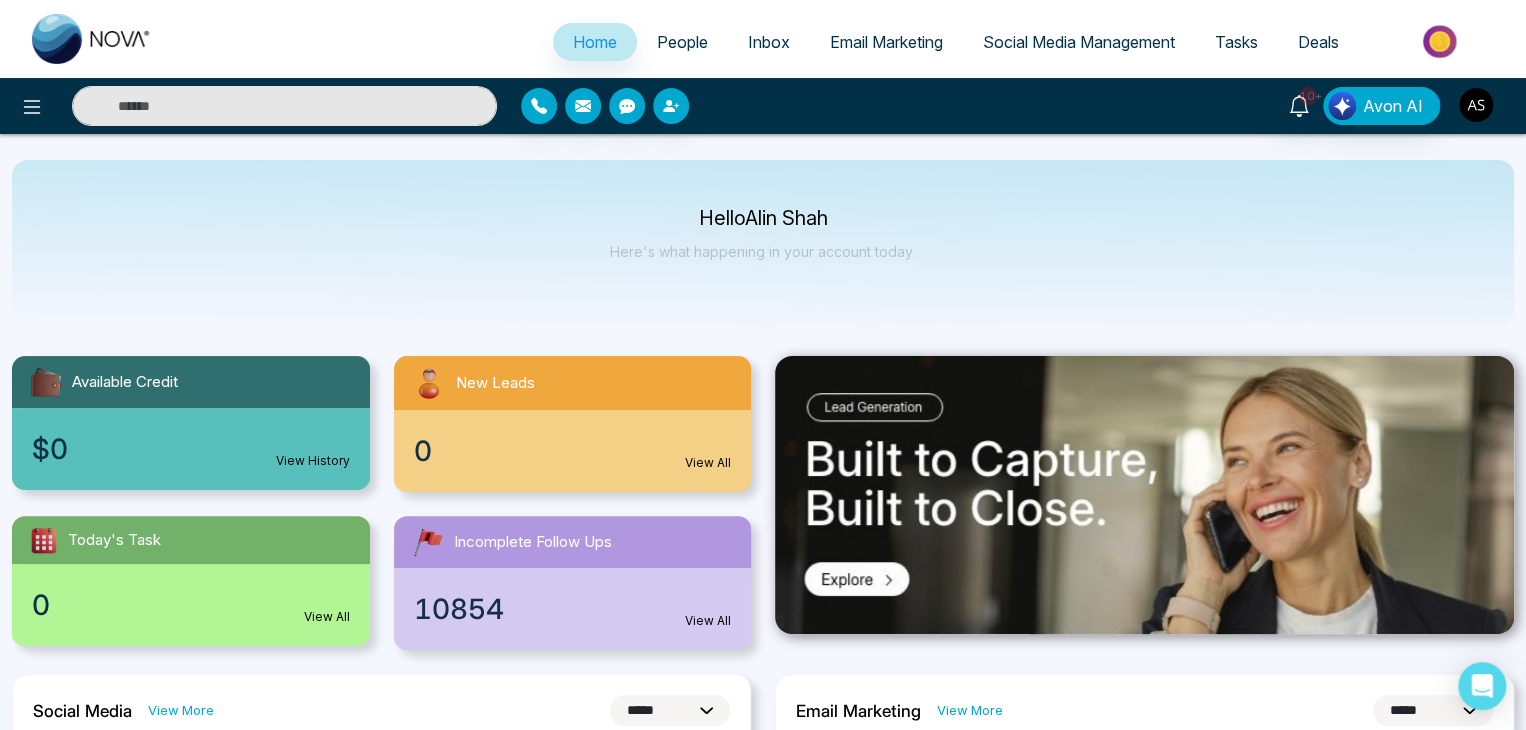 click at bounding box center (1476, 105) 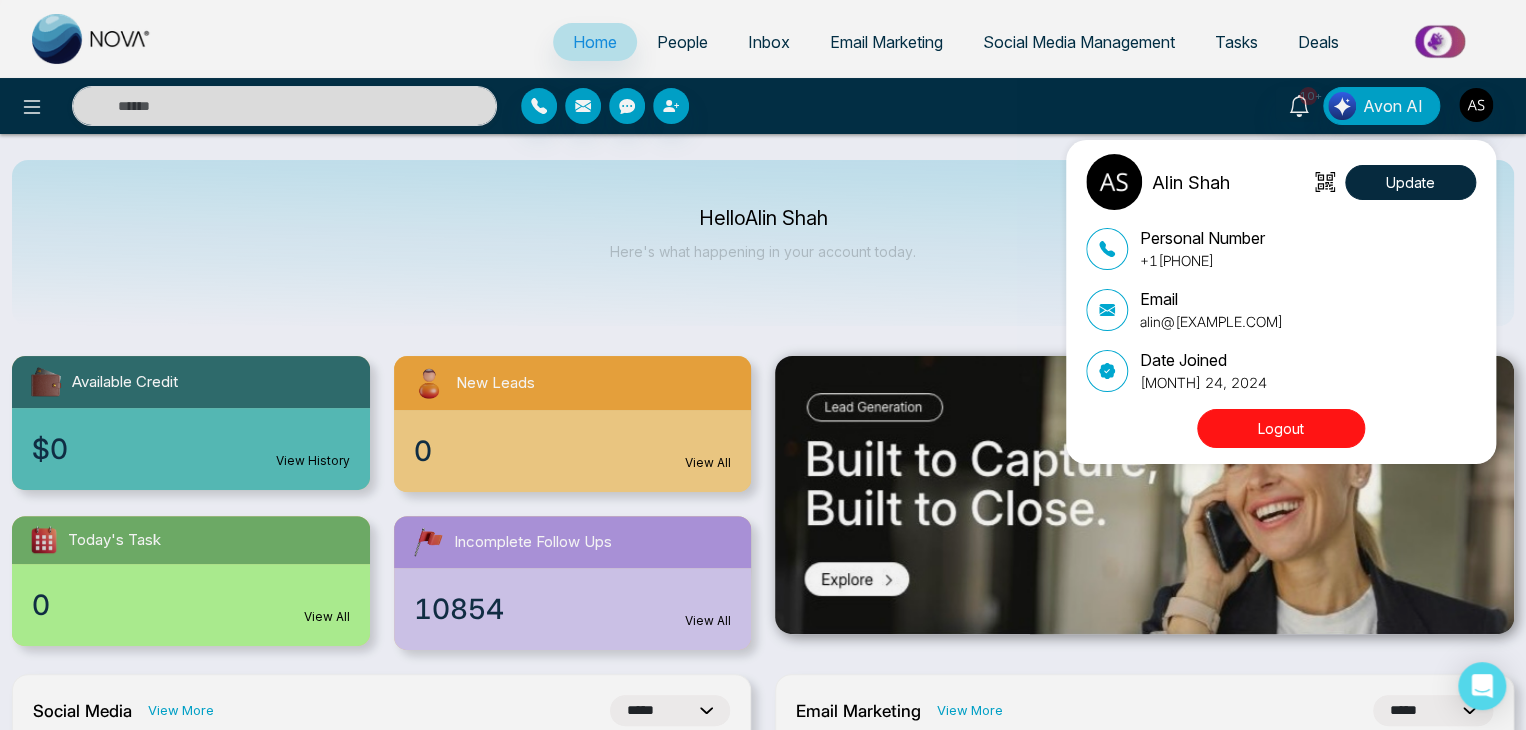 click on "Logout" at bounding box center (1281, 428) 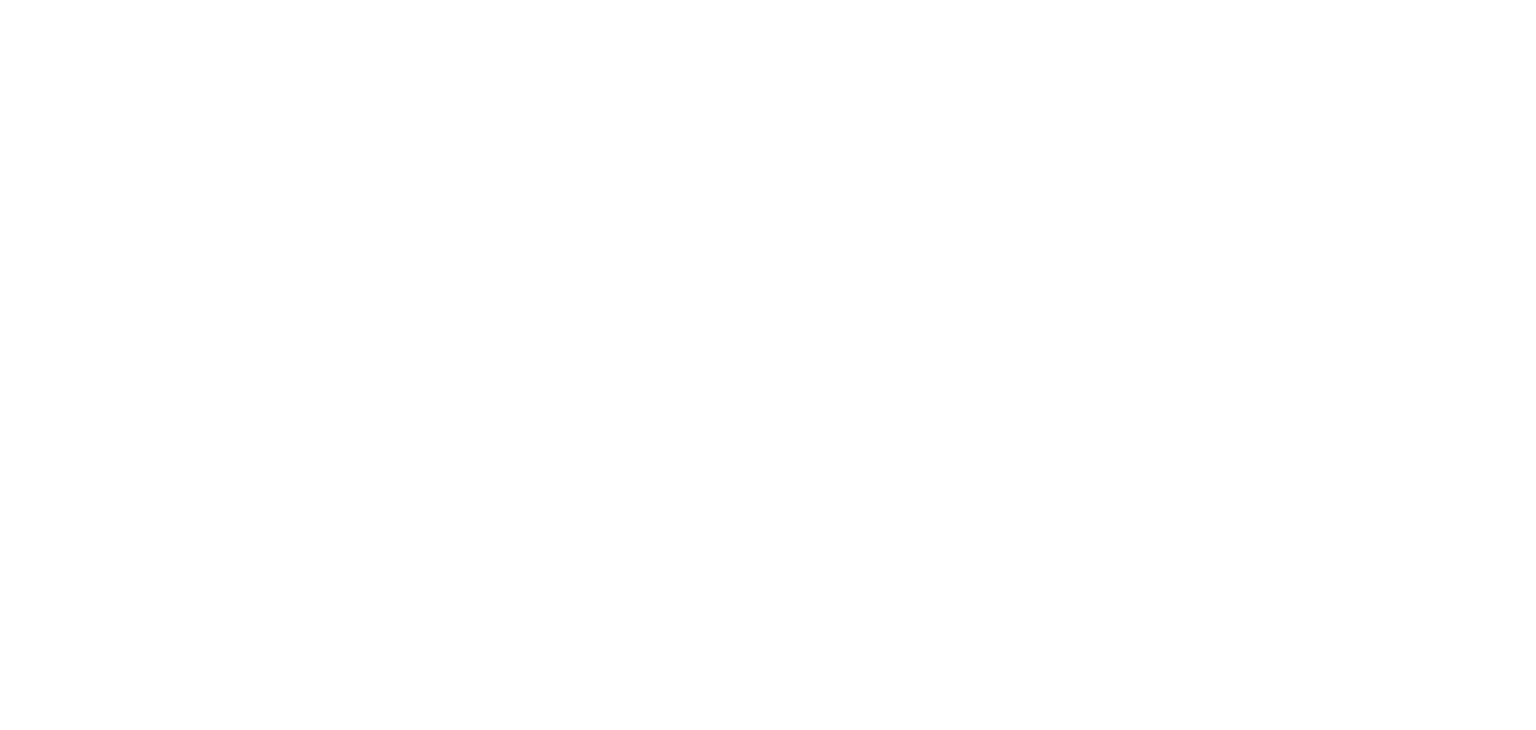 scroll, scrollTop: 0, scrollLeft: 0, axis: both 